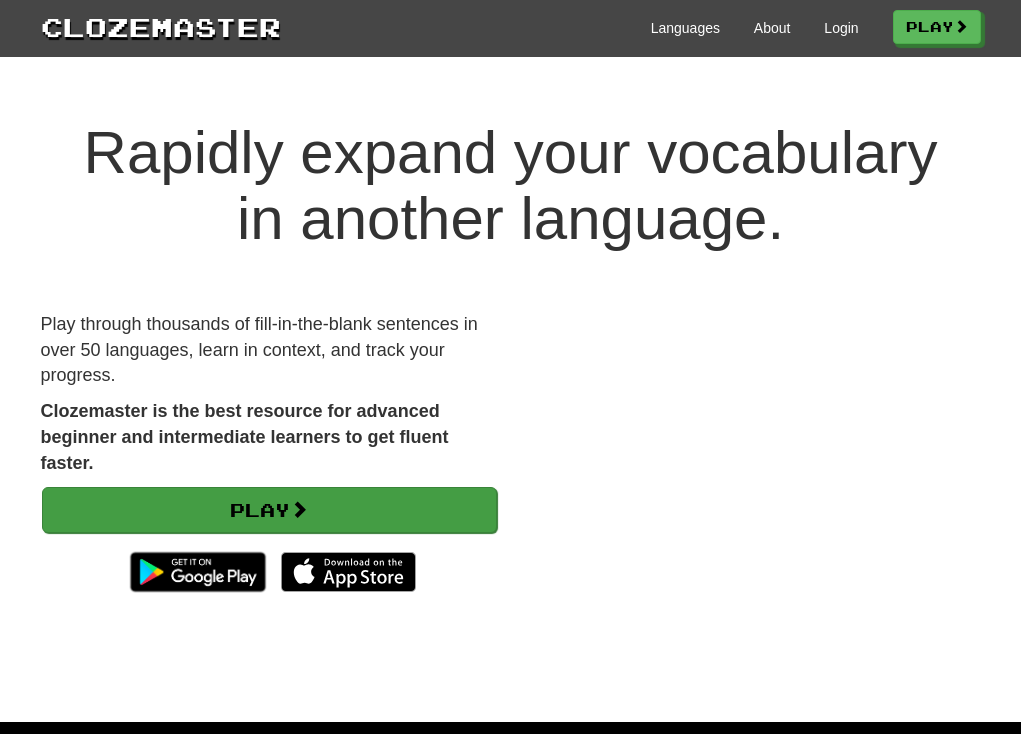 scroll, scrollTop: 0, scrollLeft: 0, axis: both 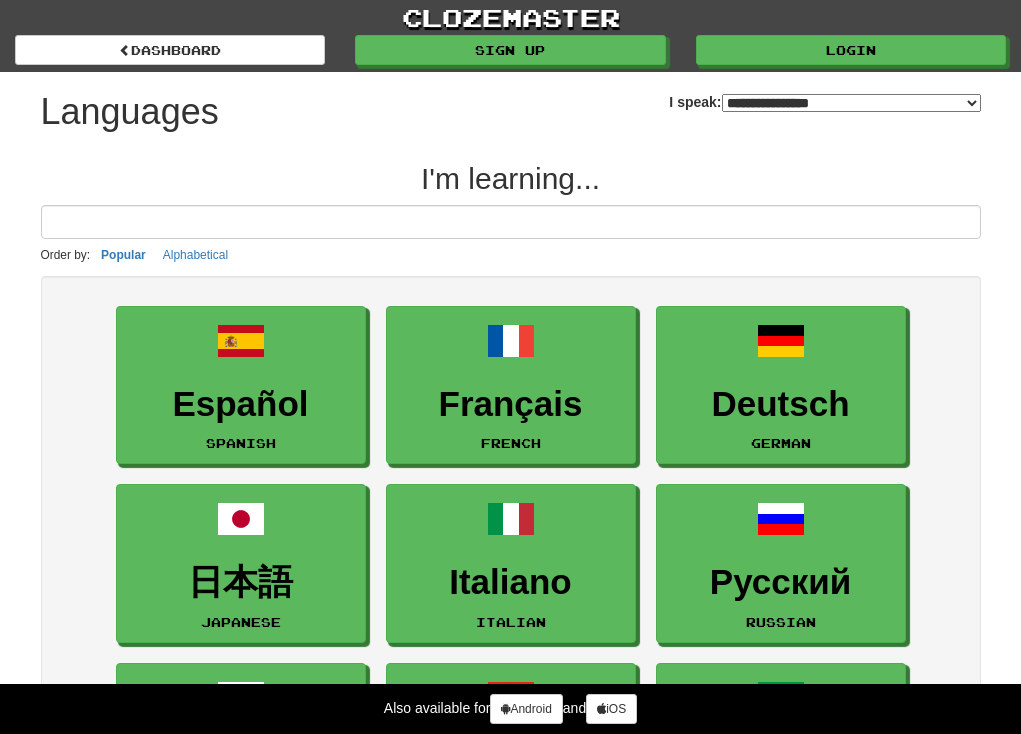 select on "*******" 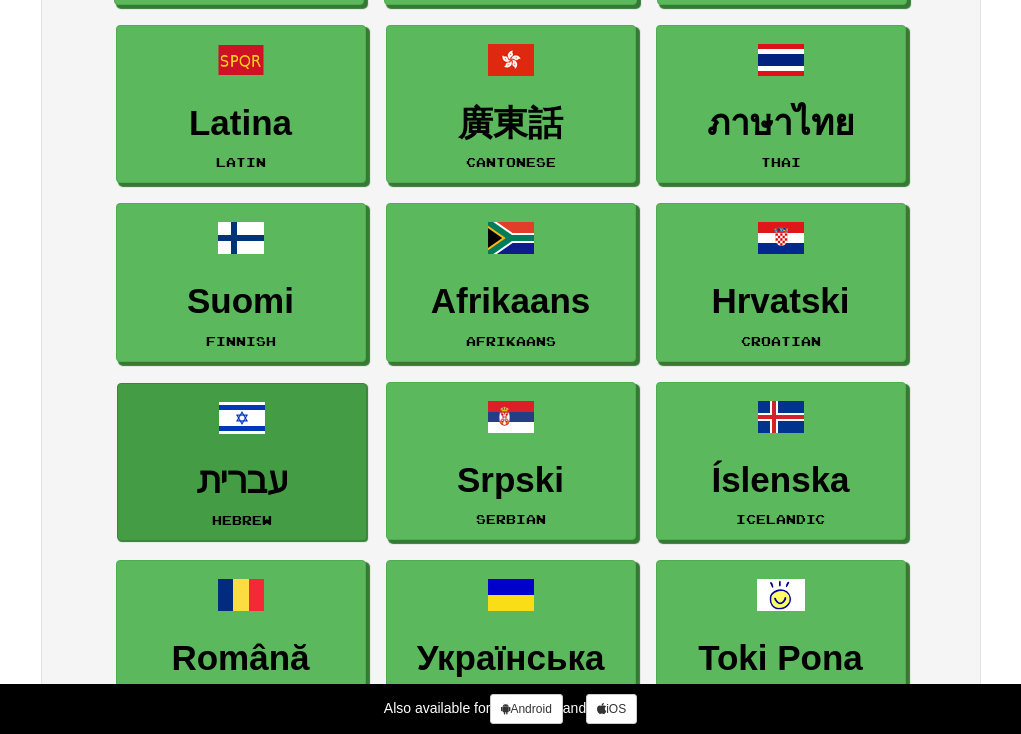 scroll, scrollTop: 1332, scrollLeft: 0, axis: vertical 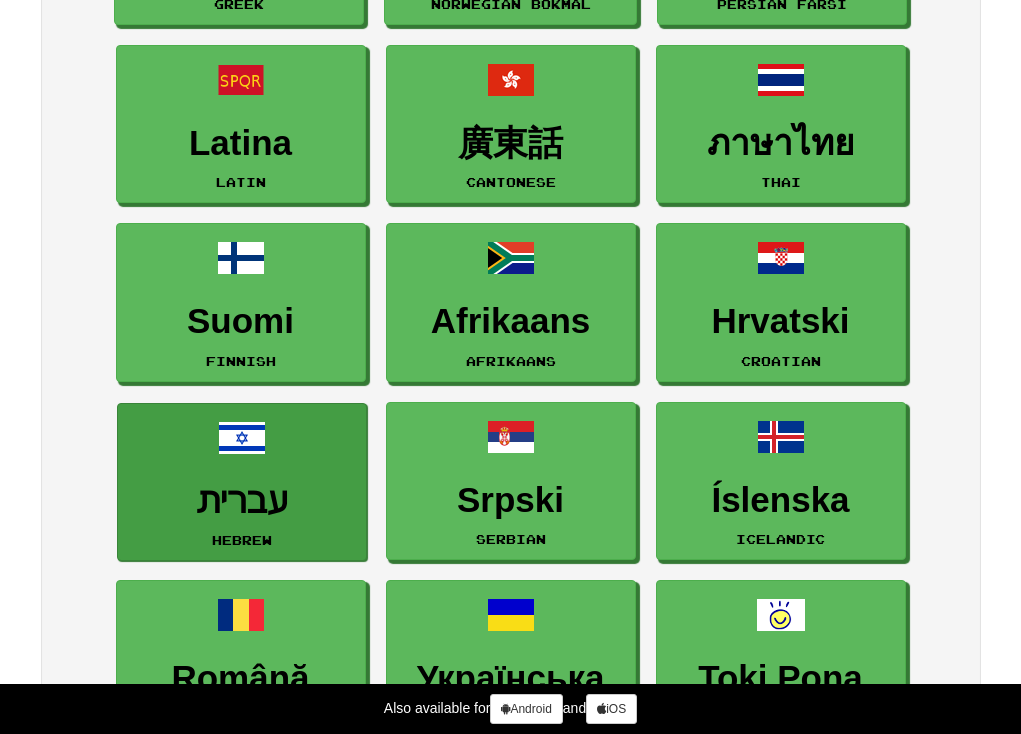 click on "עברית" at bounding box center [242, 501] 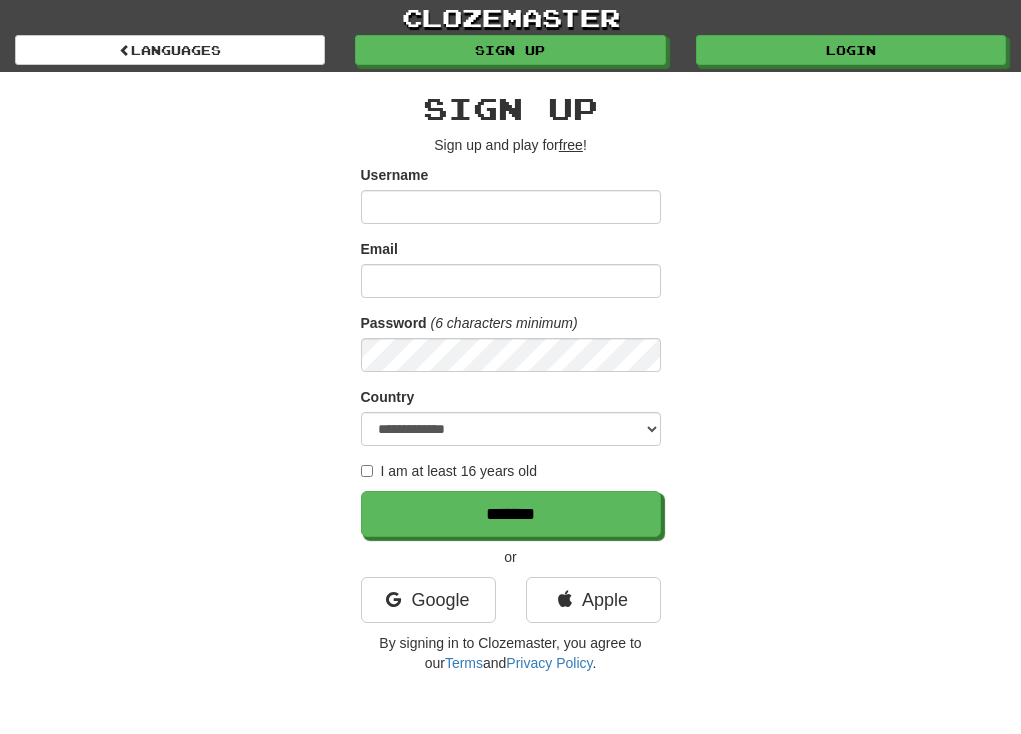scroll, scrollTop: 0, scrollLeft: 0, axis: both 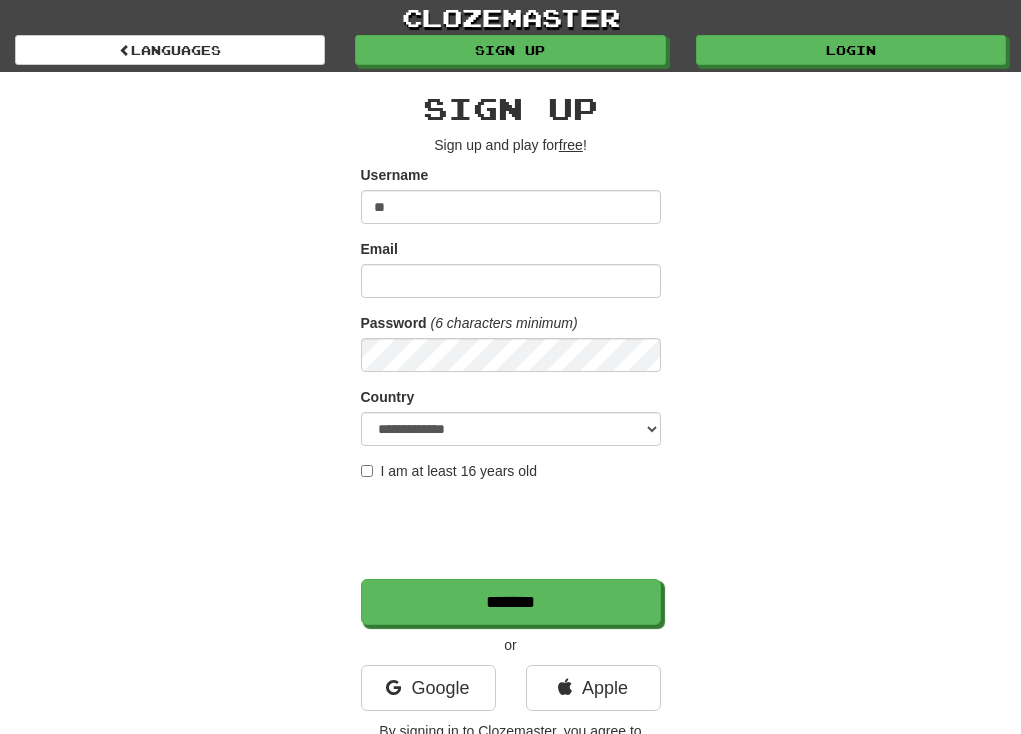type on "*" 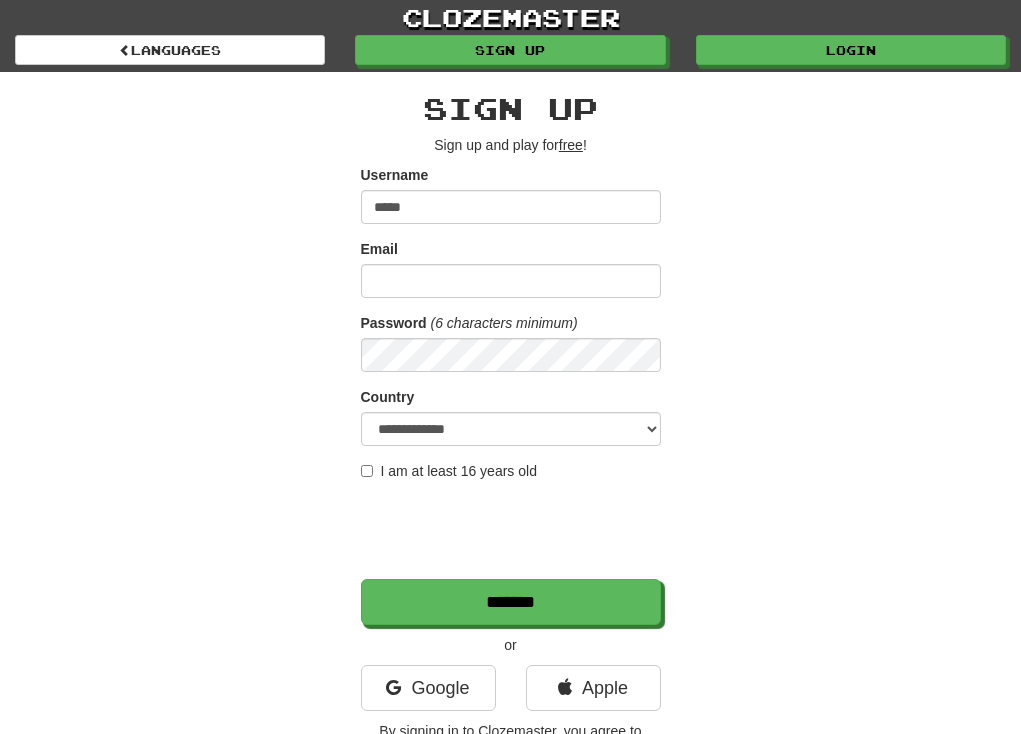 type on "*****" 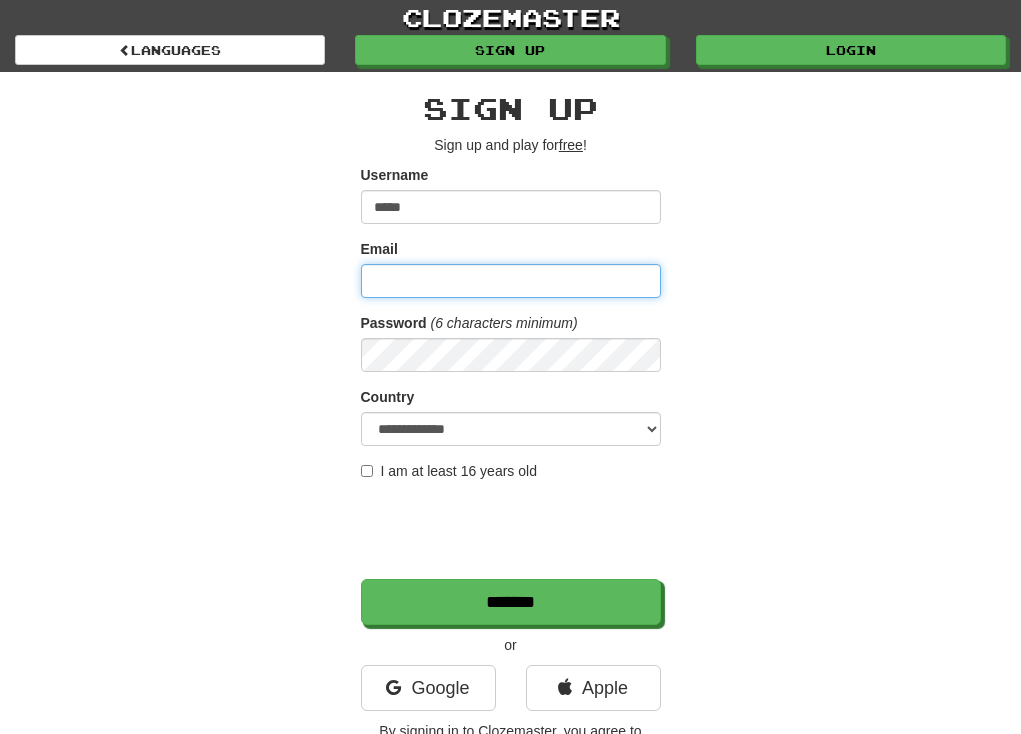 click on "Email" at bounding box center [511, 281] 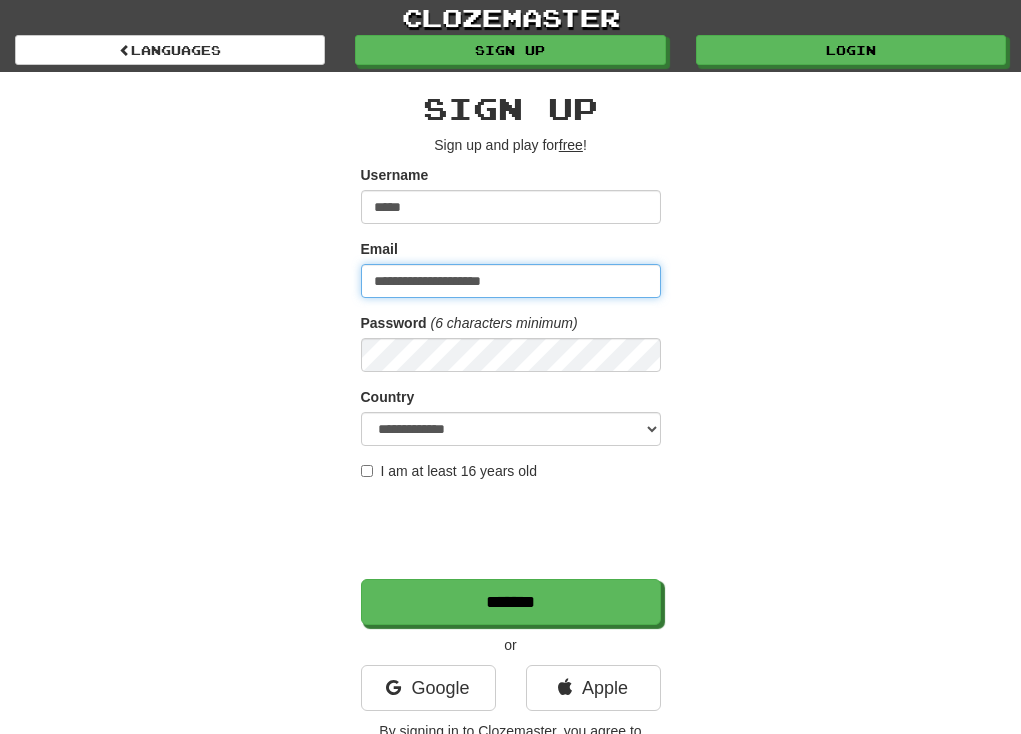 type on "**********" 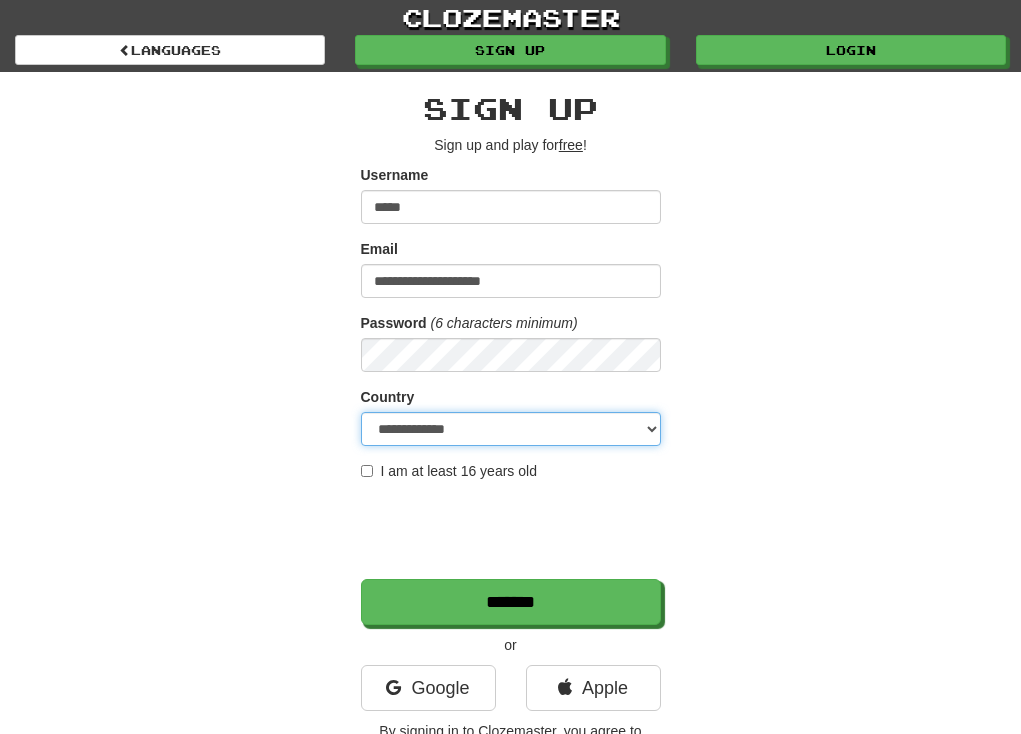 select on "**" 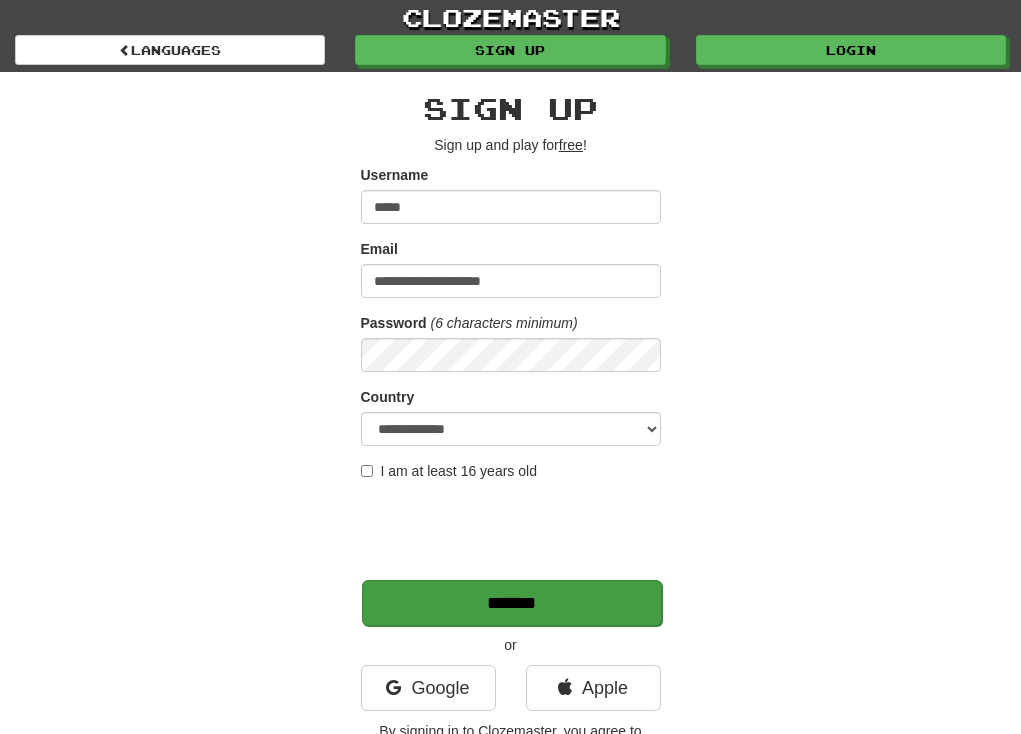 click on "*******" at bounding box center [512, 603] 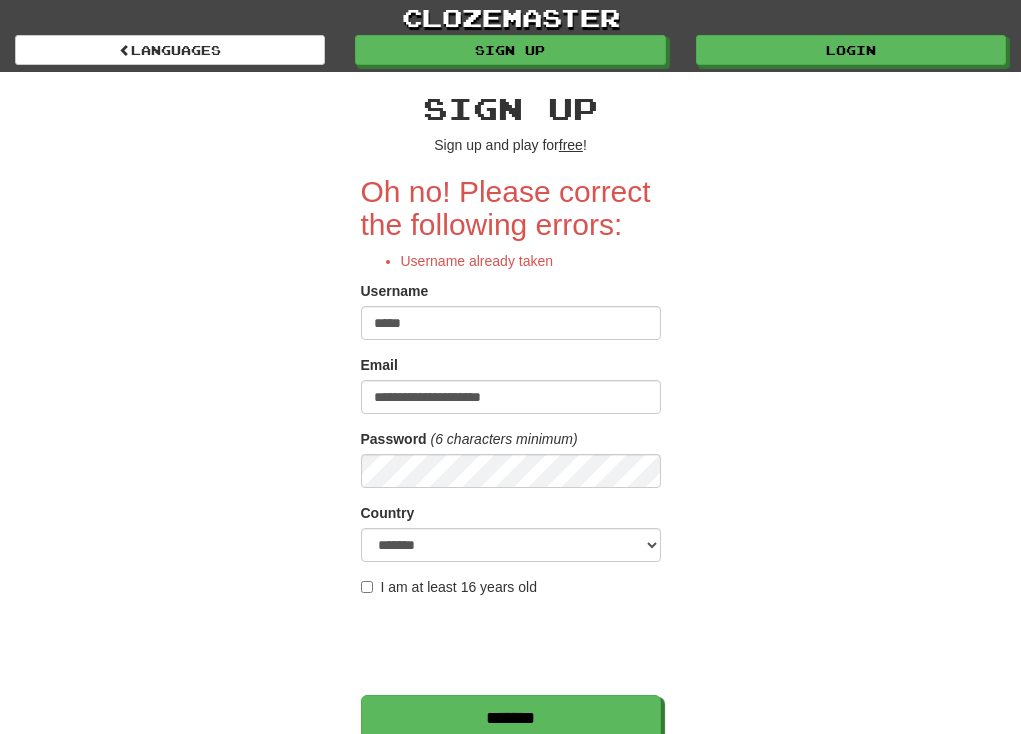 scroll, scrollTop: 0, scrollLeft: 0, axis: both 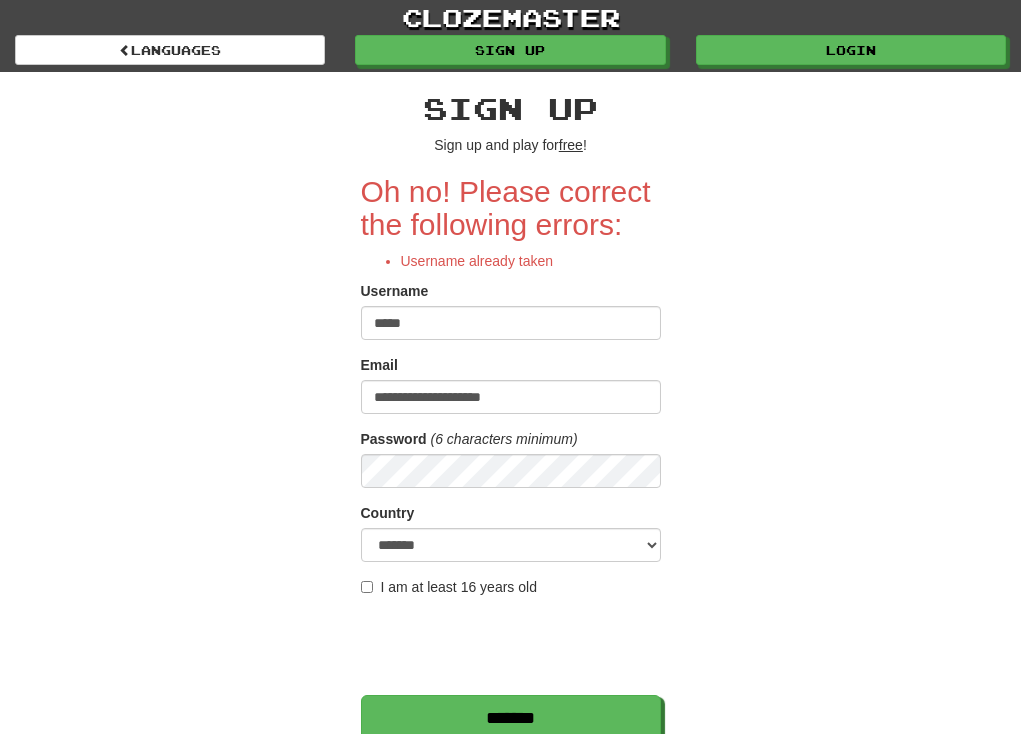 click on "*****" at bounding box center (511, 323) 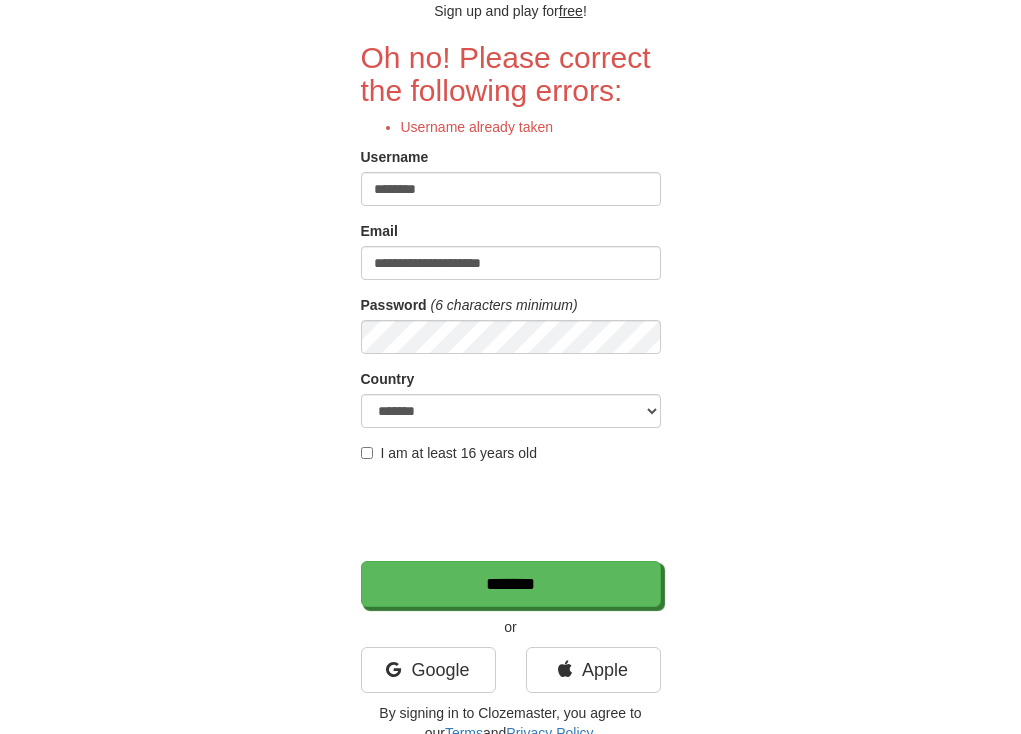 scroll, scrollTop: 149, scrollLeft: 0, axis: vertical 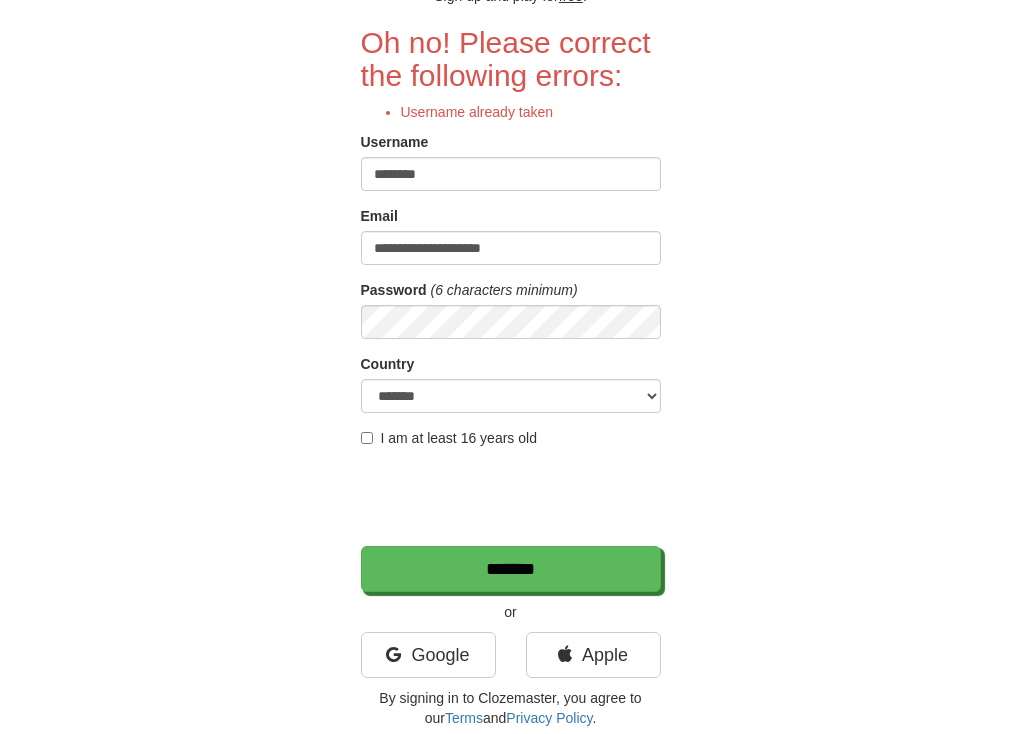 type on "********" 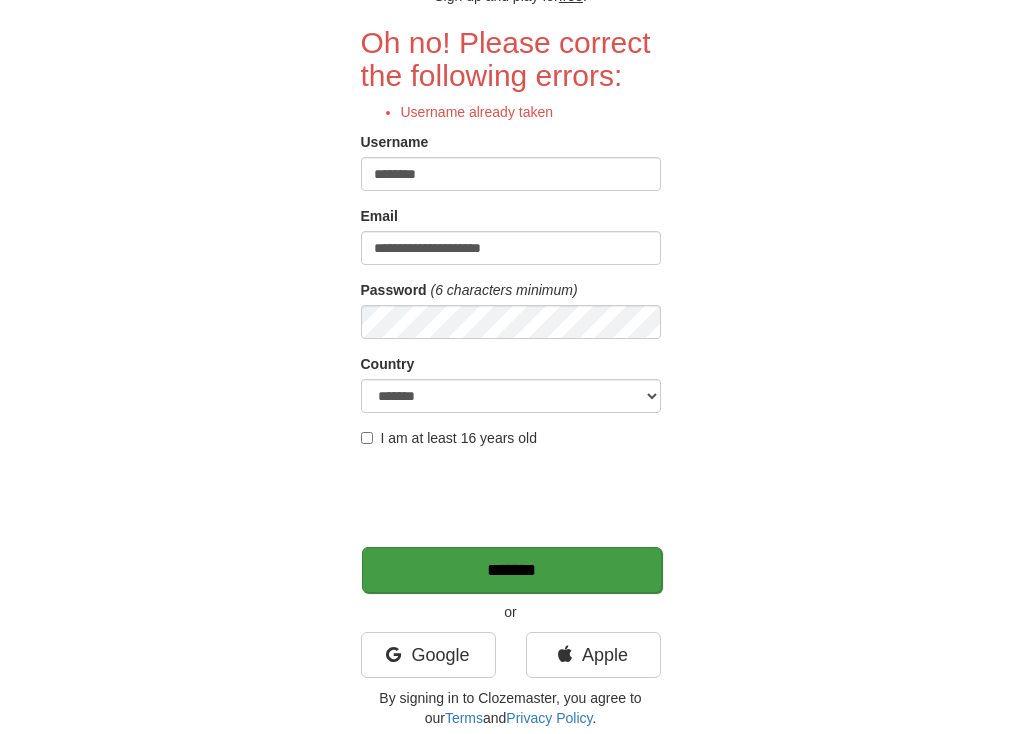 click on "*******" at bounding box center (512, 570) 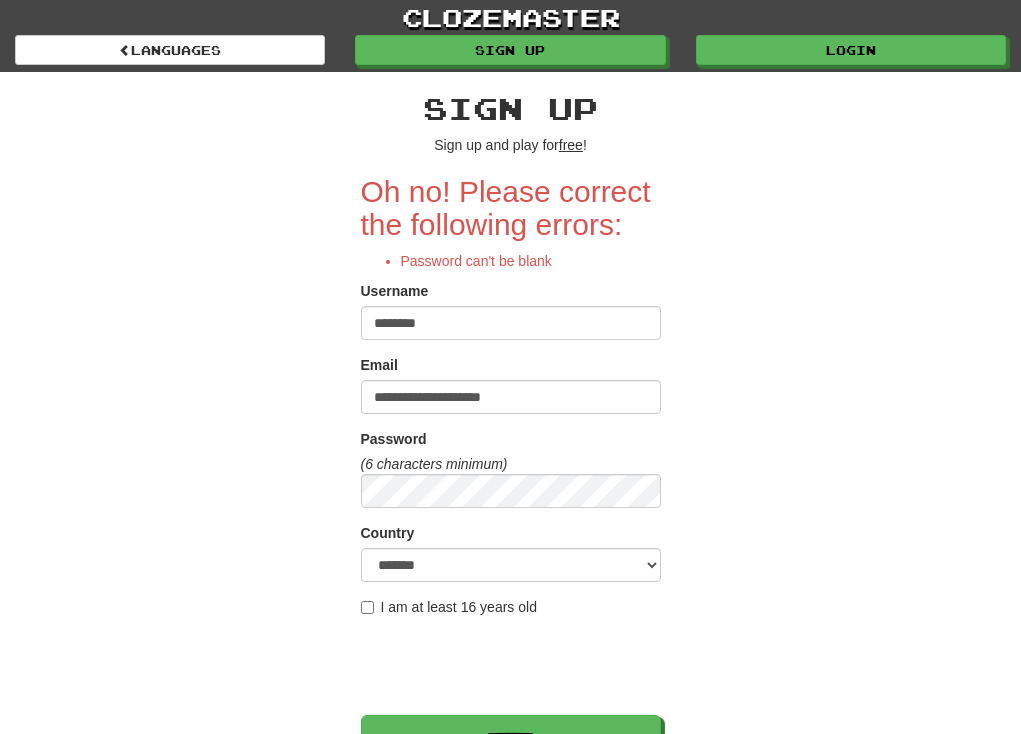 scroll, scrollTop: 0, scrollLeft: 0, axis: both 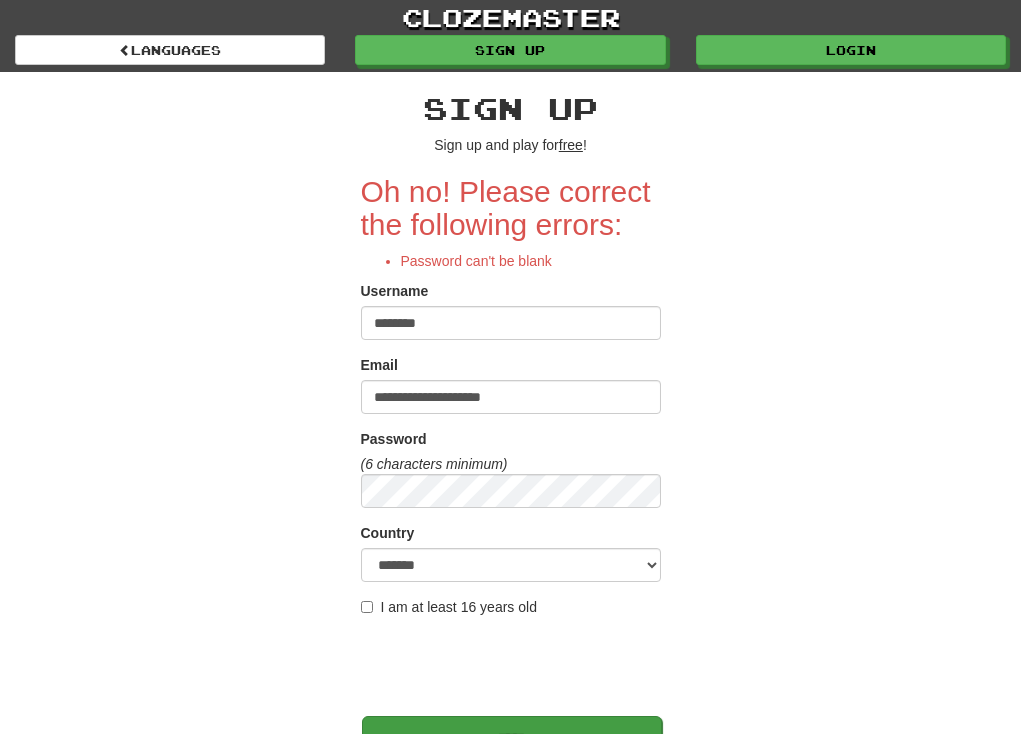 click on "*******" at bounding box center [512, 739] 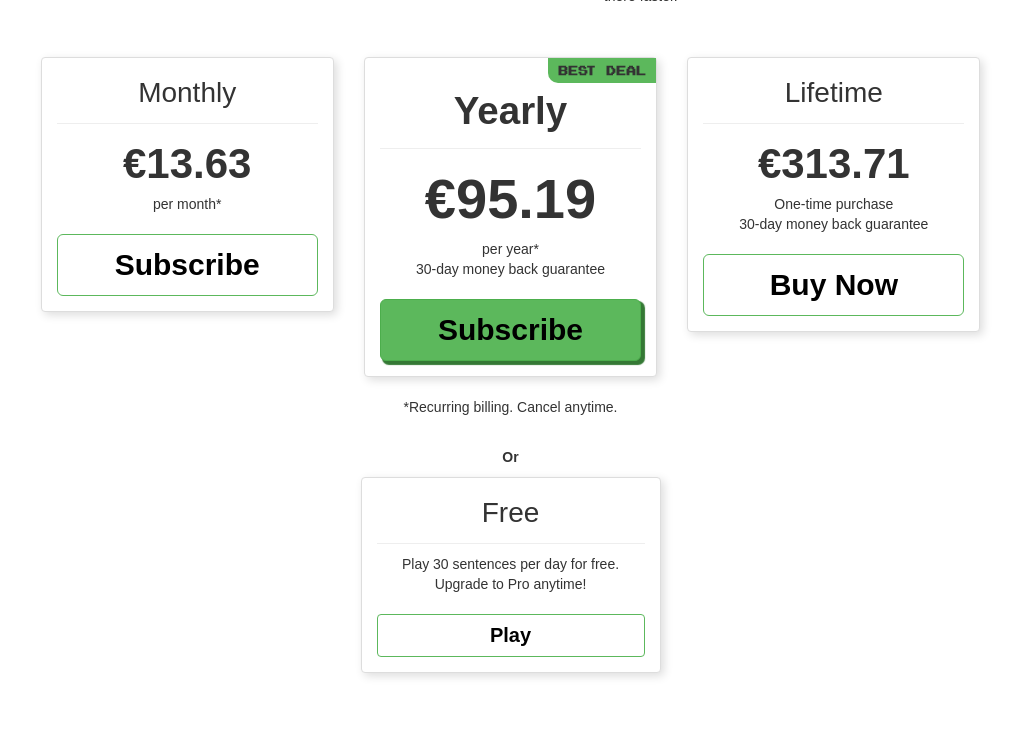 scroll, scrollTop: 230, scrollLeft: 0, axis: vertical 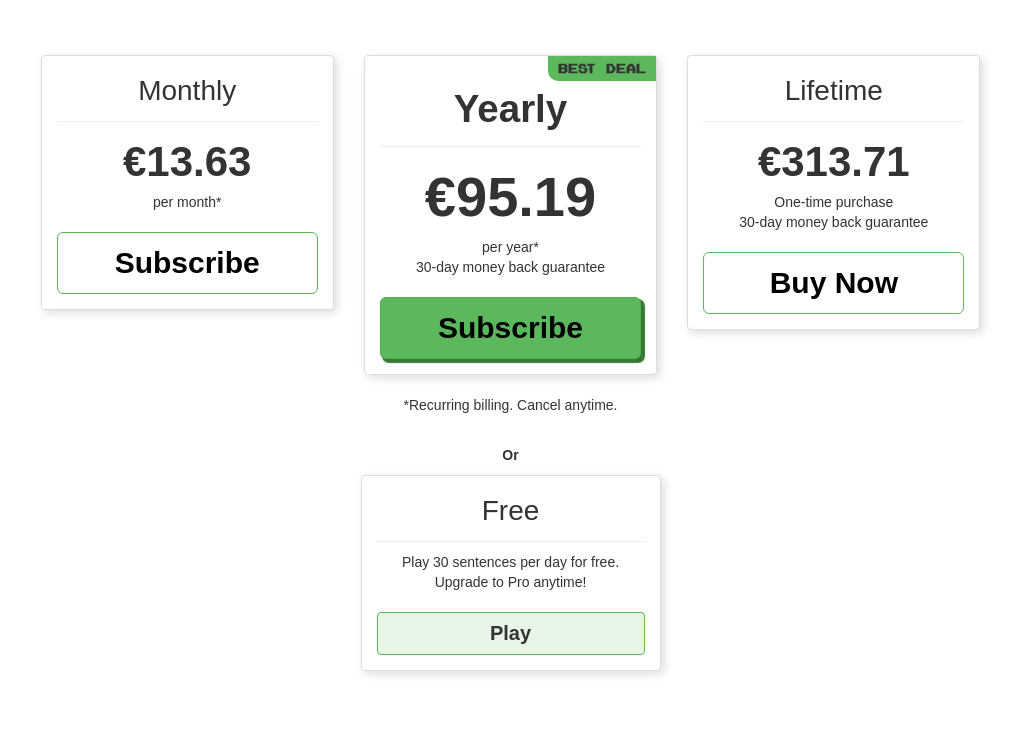 click on "Play" at bounding box center (511, 633) 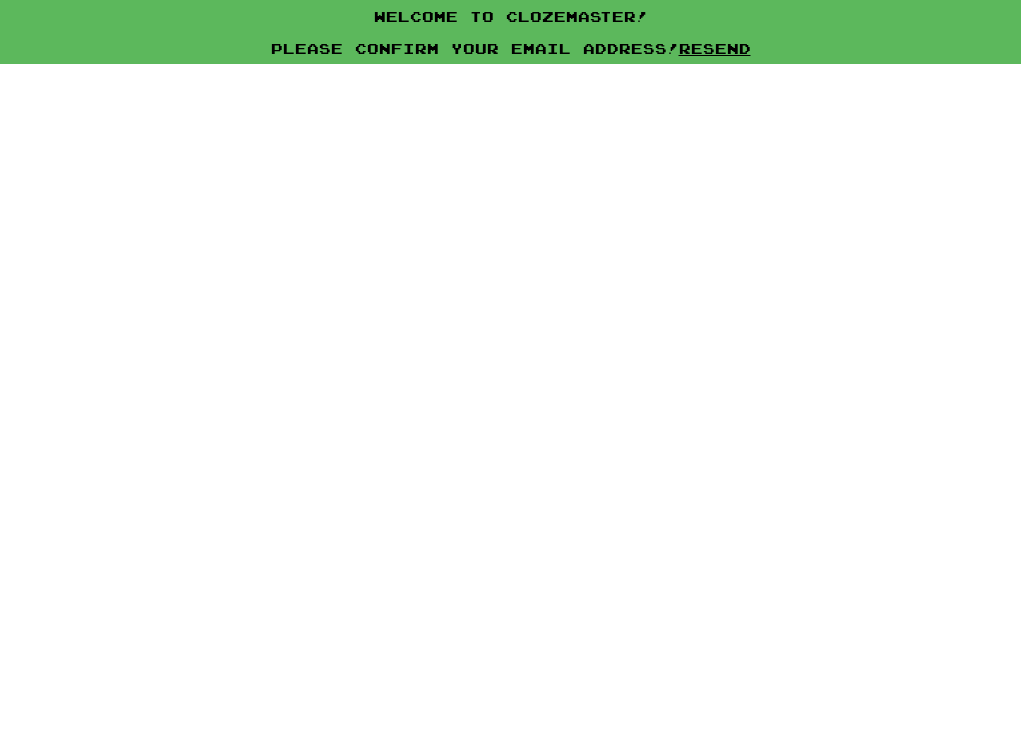 scroll, scrollTop: 0, scrollLeft: 0, axis: both 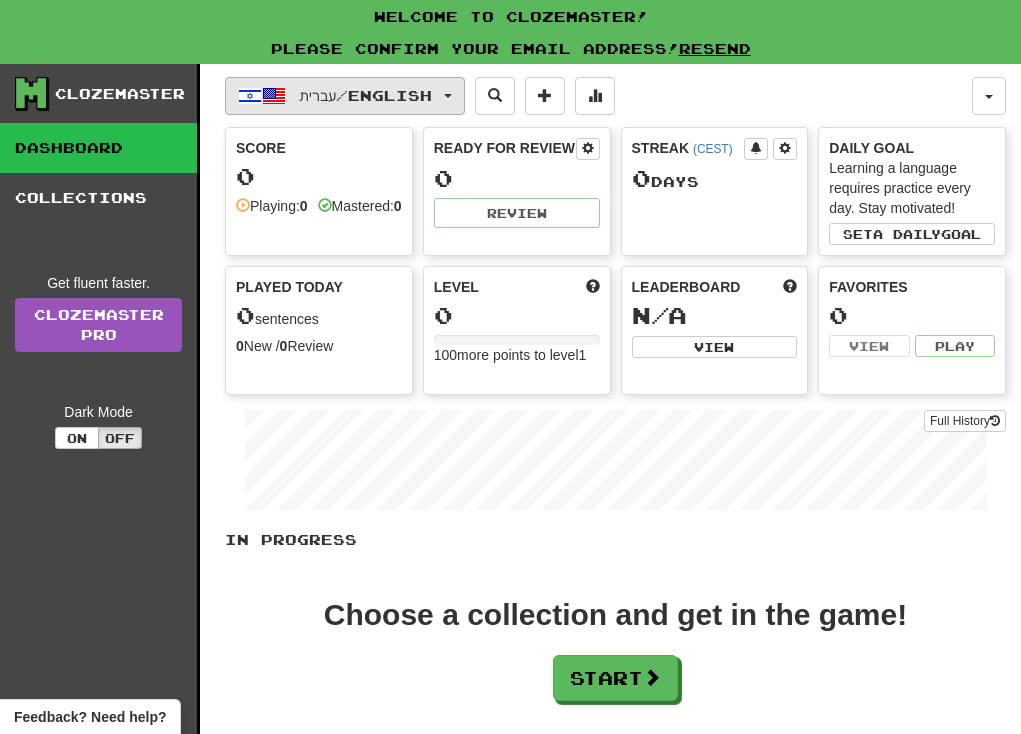 click on "עברית  /  English" at bounding box center (345, 96) 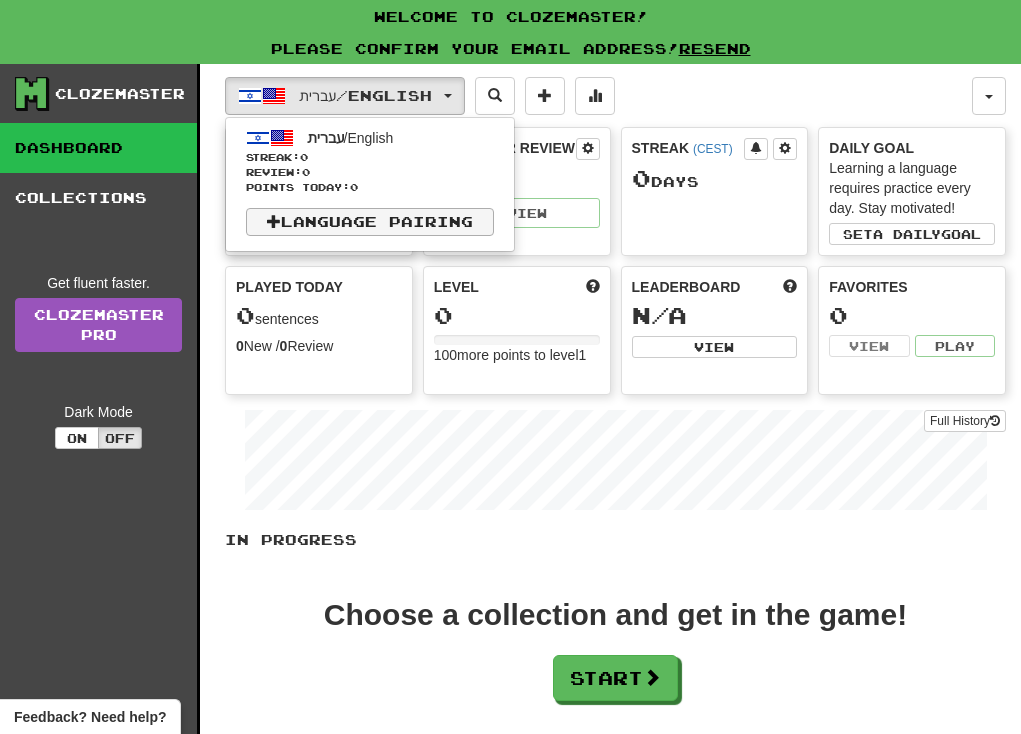 click on "Language Pairing" at bounding box center (370, 222) 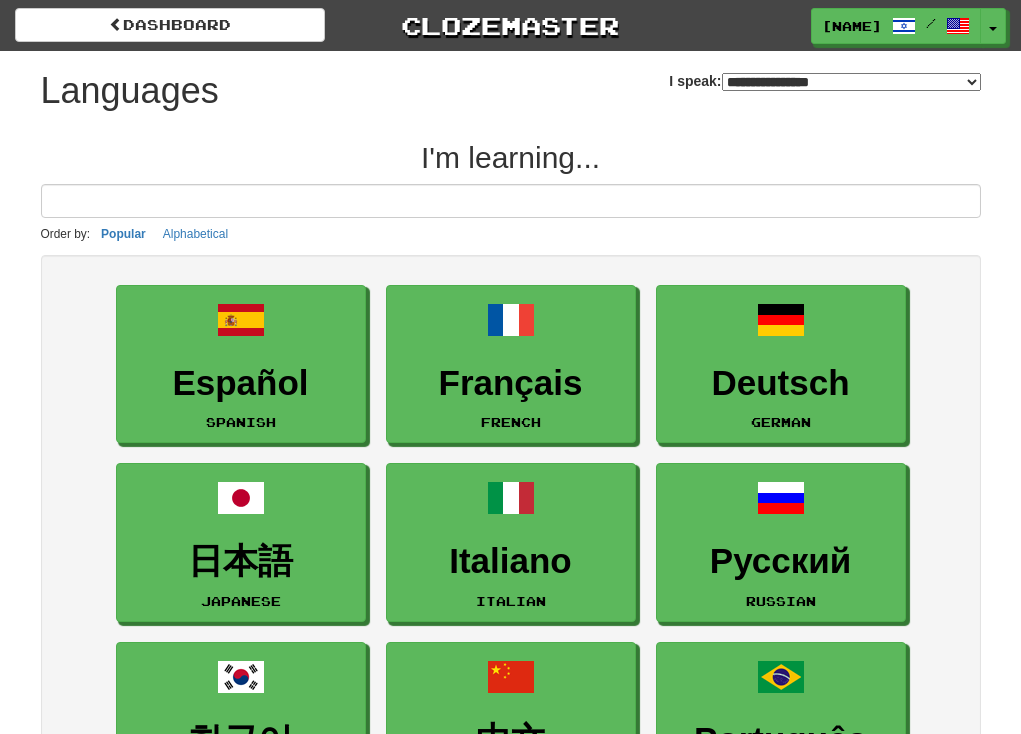 select on "*******" 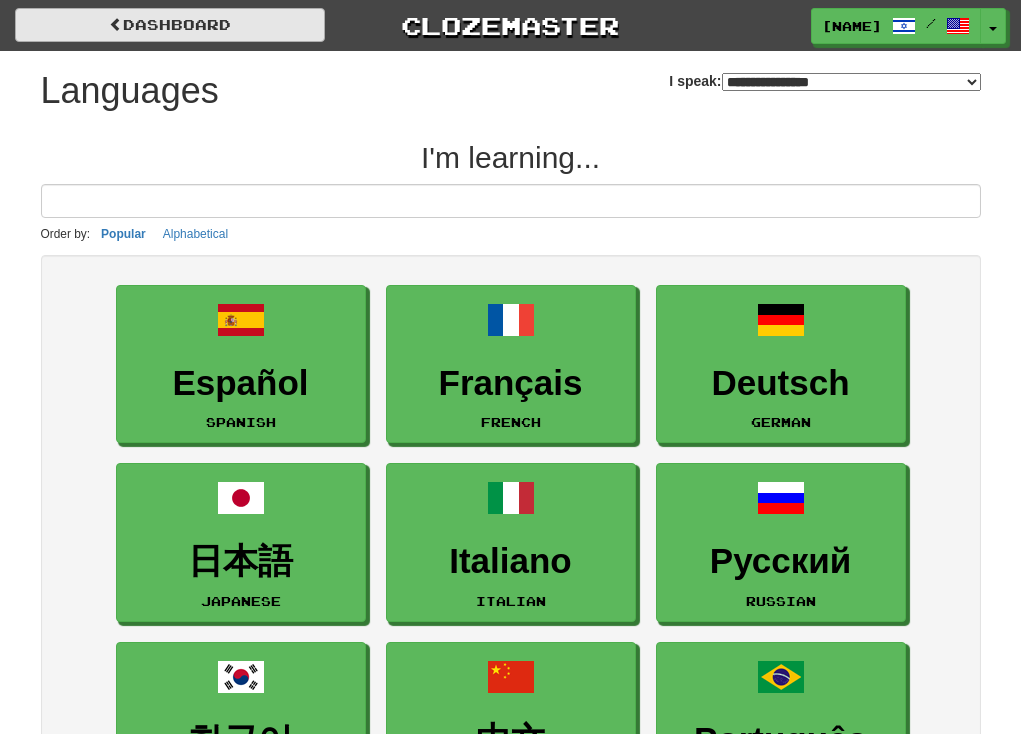click on "dashboard" at bounding box center (170, 25) 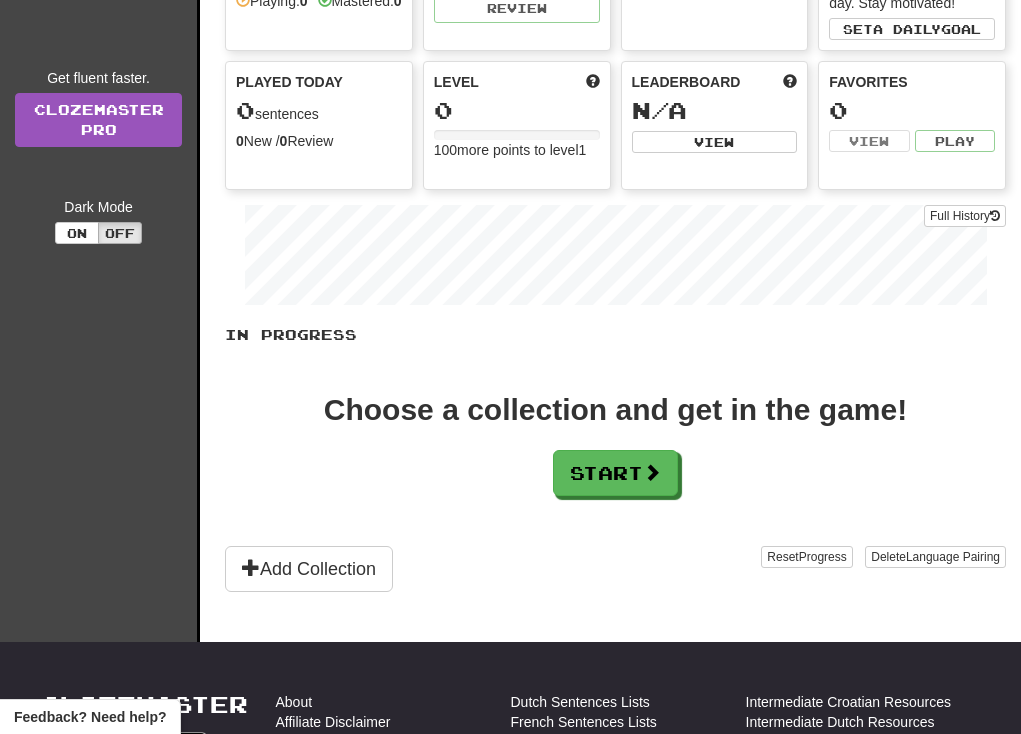 scroll, scrollTop: 174, scrollLeft: 0, axis: vertical 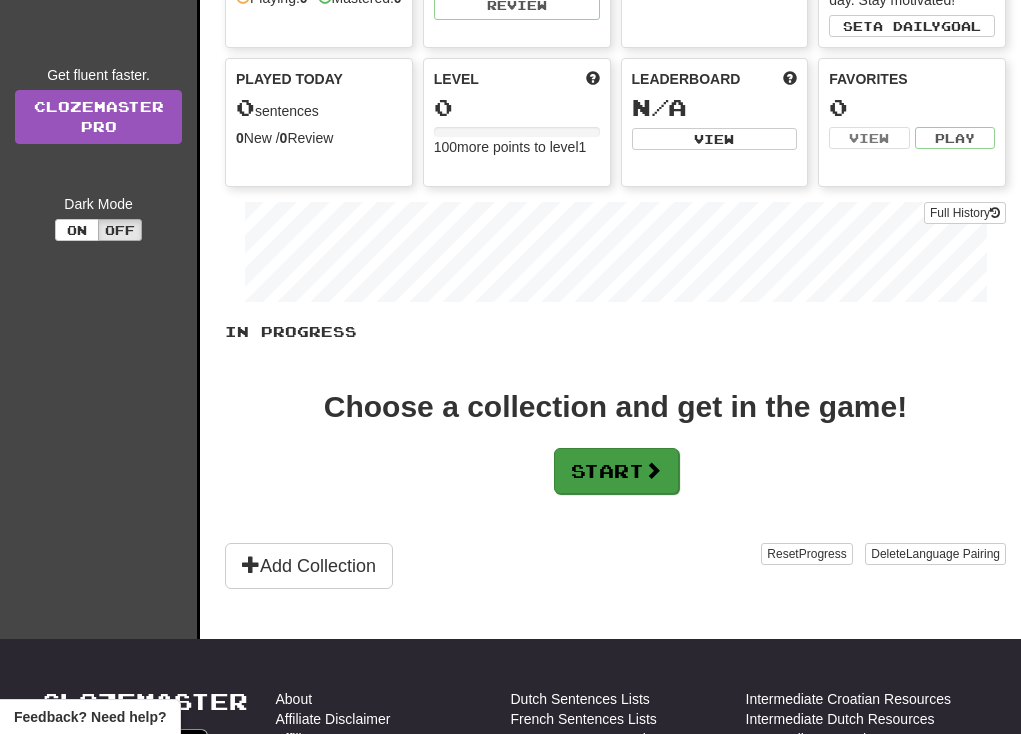 click on "Start" at bounding box center [616, 471] 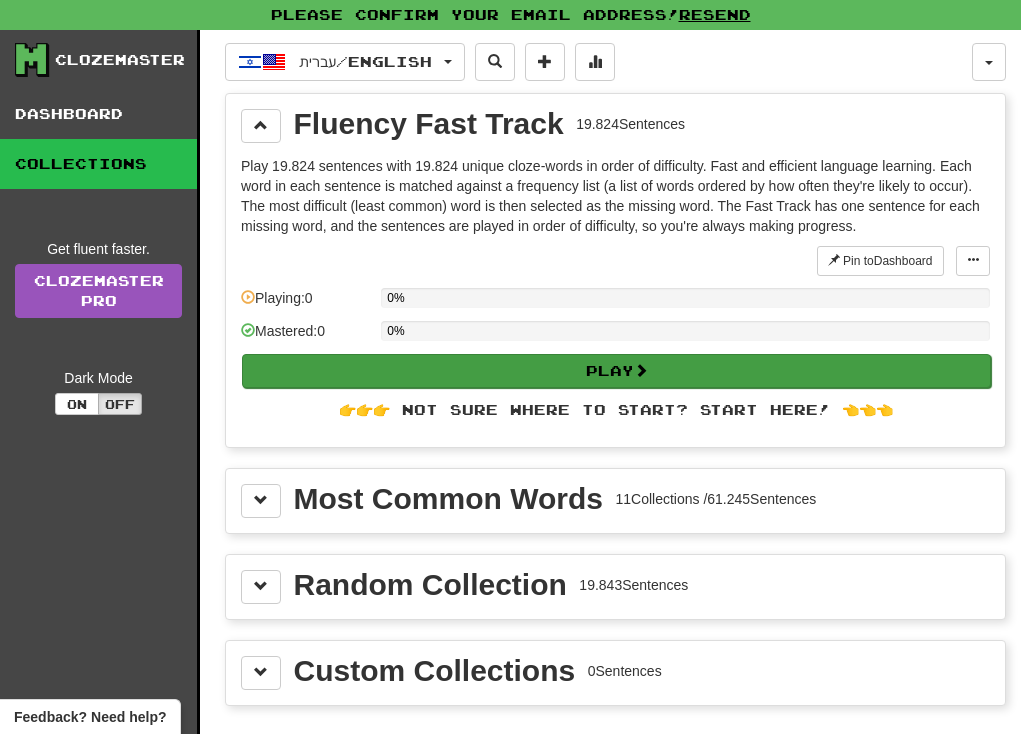 click on "Play" at bounding box center (616, 371) 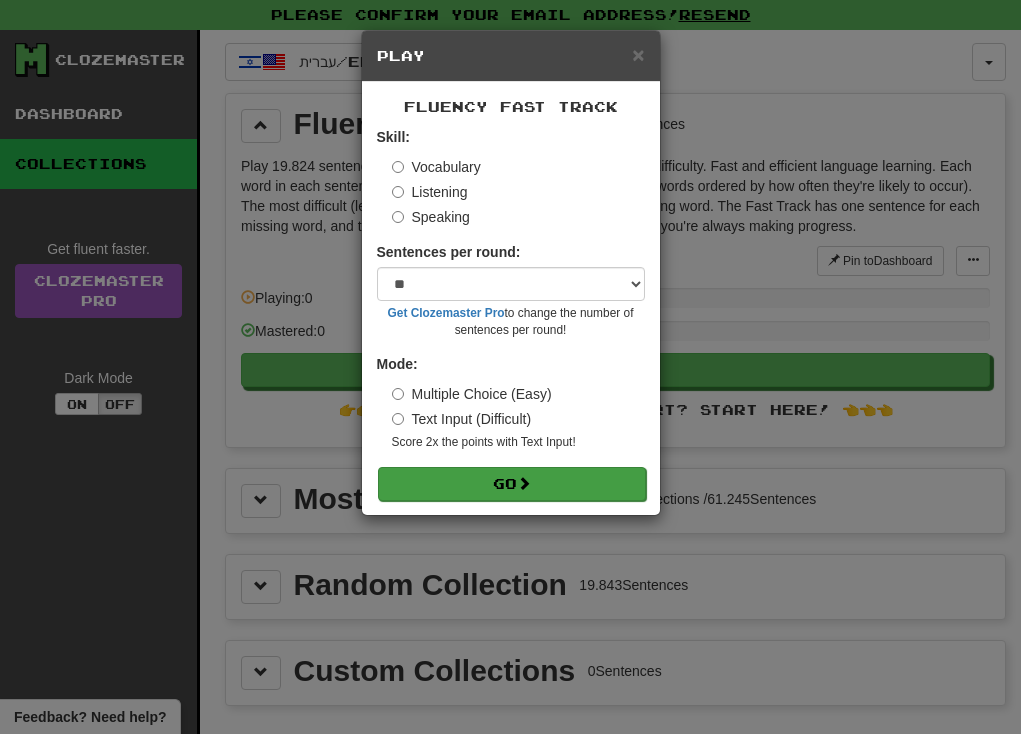 click on "Go" at bounding box center [512, 484] 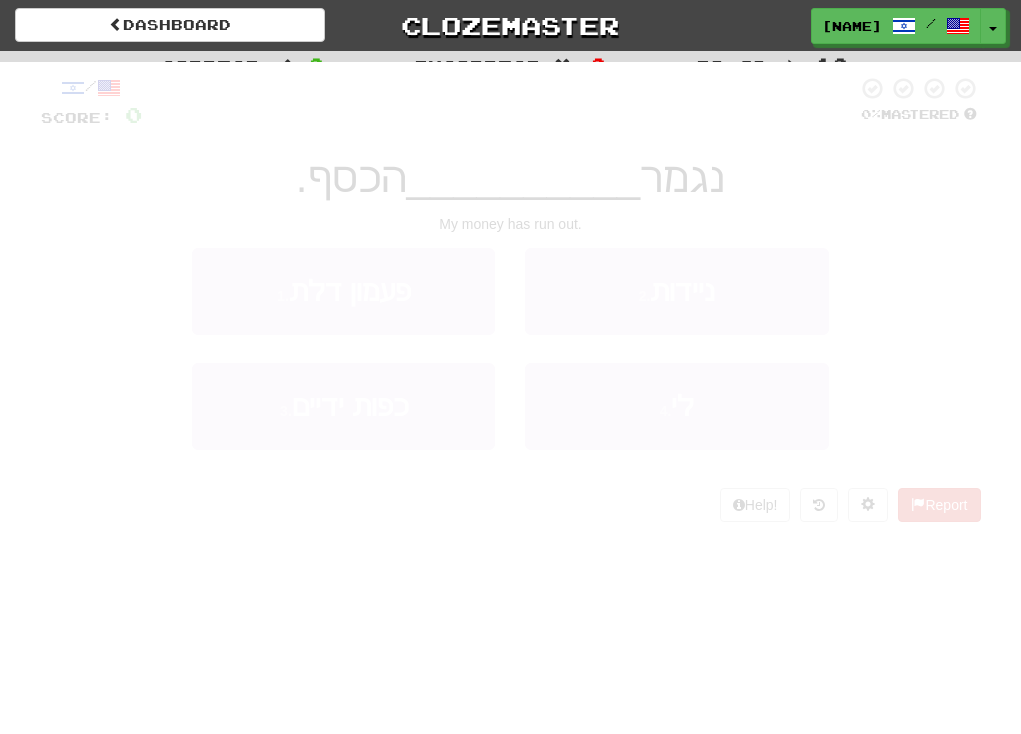 scroll, scrollTop: 0, scrollLeft: 0, axis: both 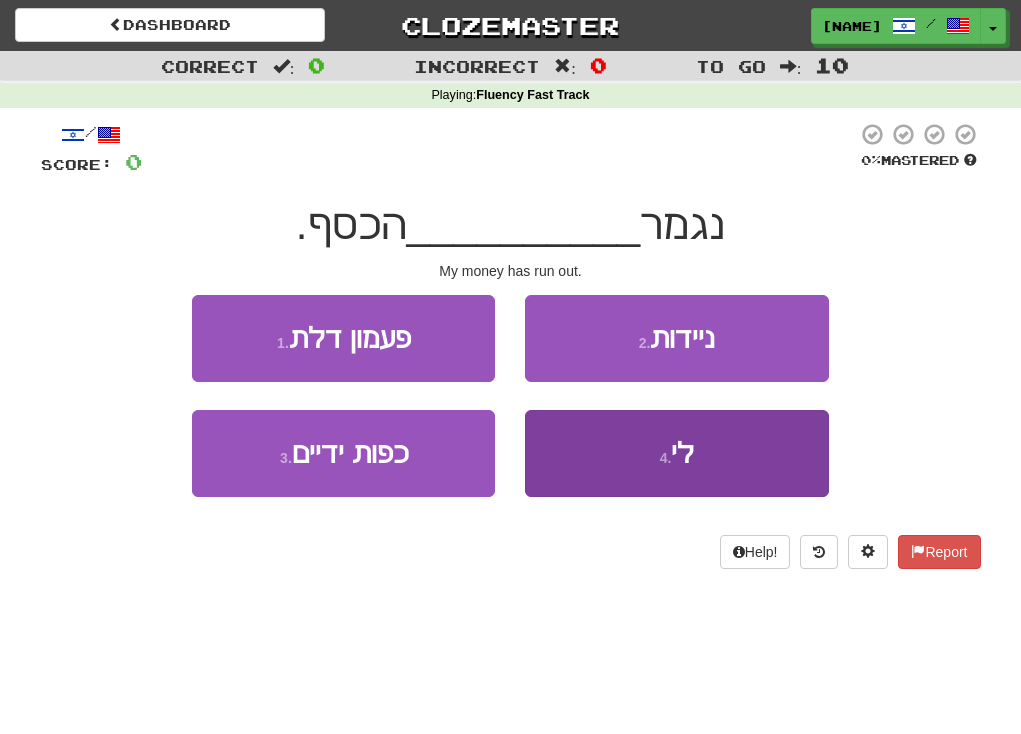 click on "4 .  לי" at bounding box center [676, 453] 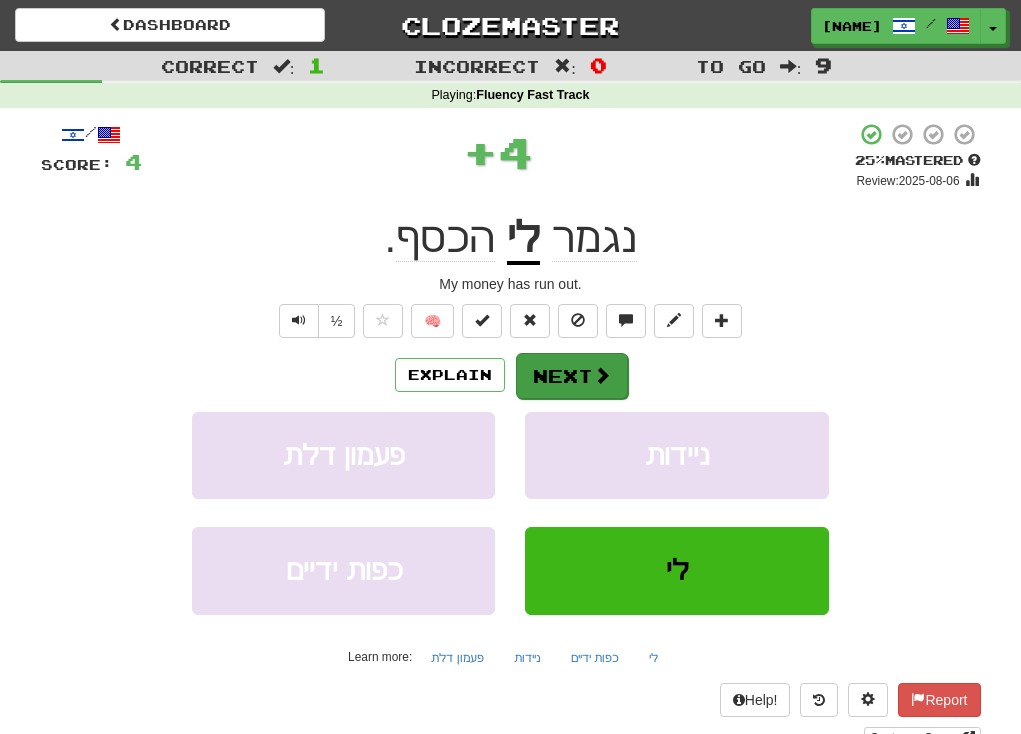 click on "Next" at bounding box center [572, 376] 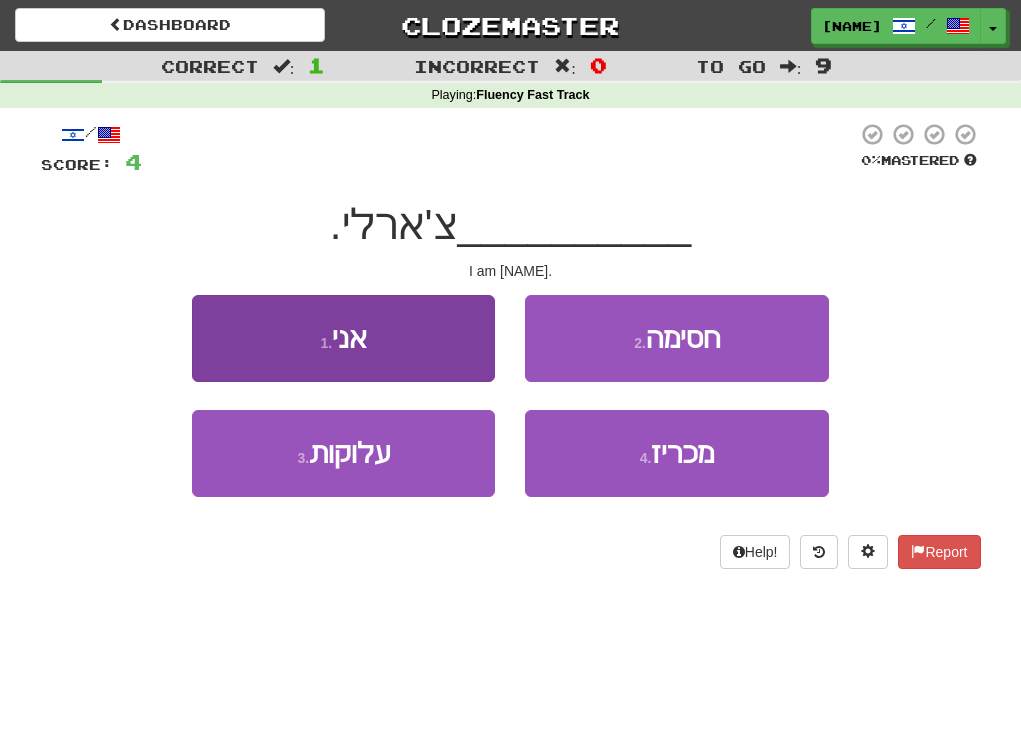 click on "1 .  אני" at bounding box center [343, 338] 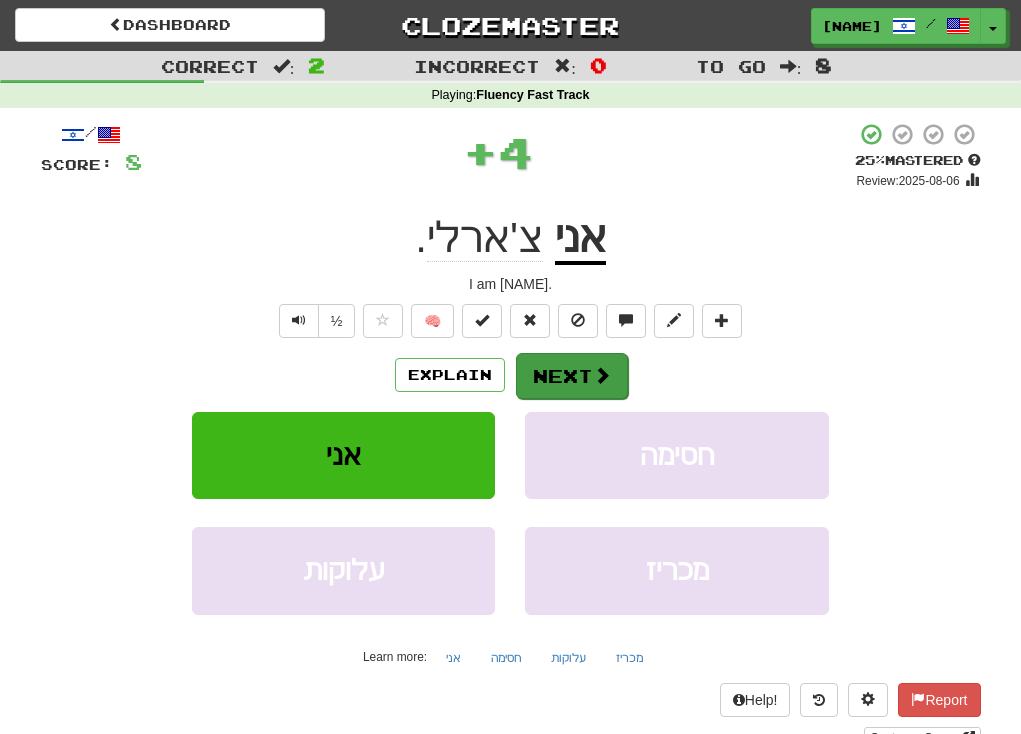 click on "Next" at bounding box center (572, 376) 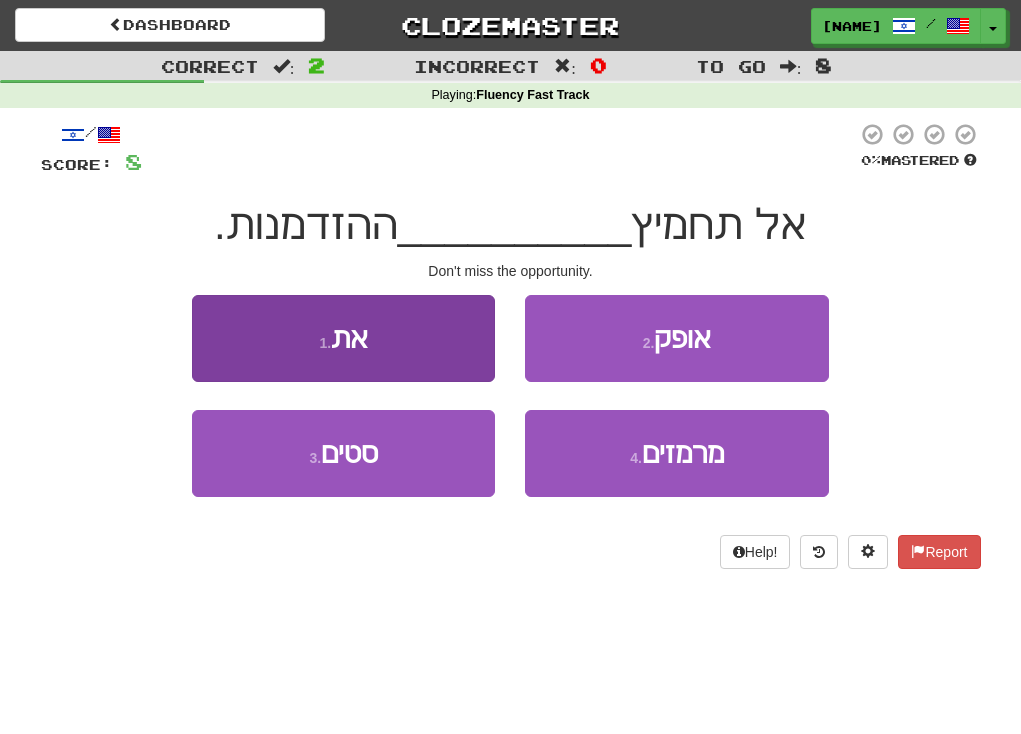 click on "1 .  את" at bounding box center (343, 338) 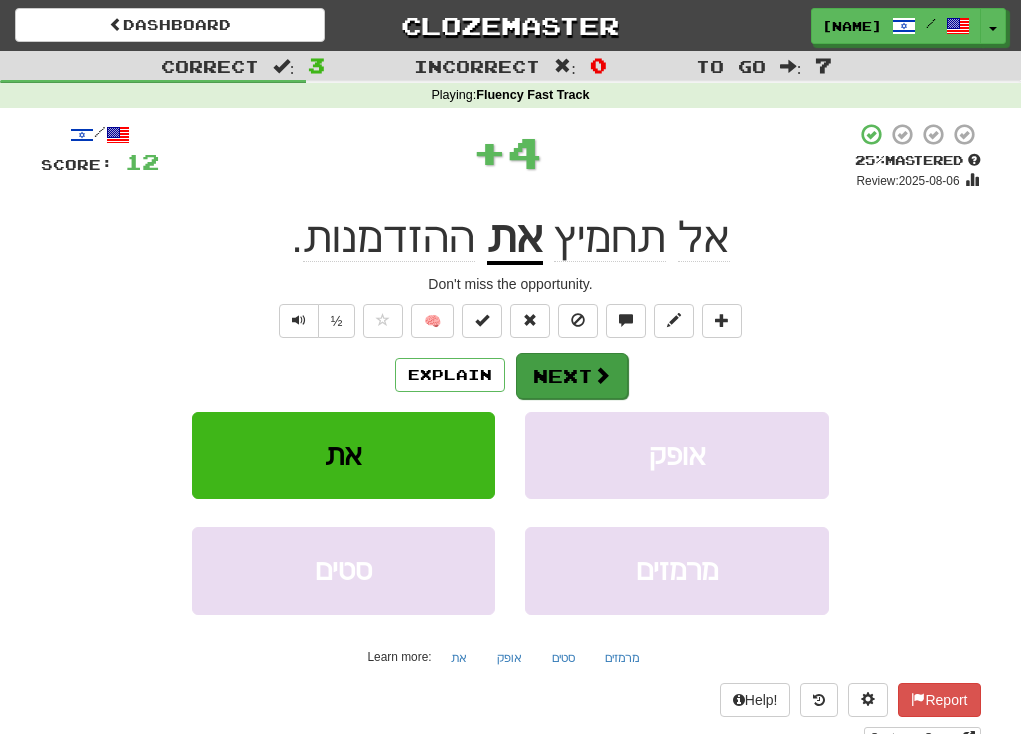 click on "Next" at bounding box center (572, 376) 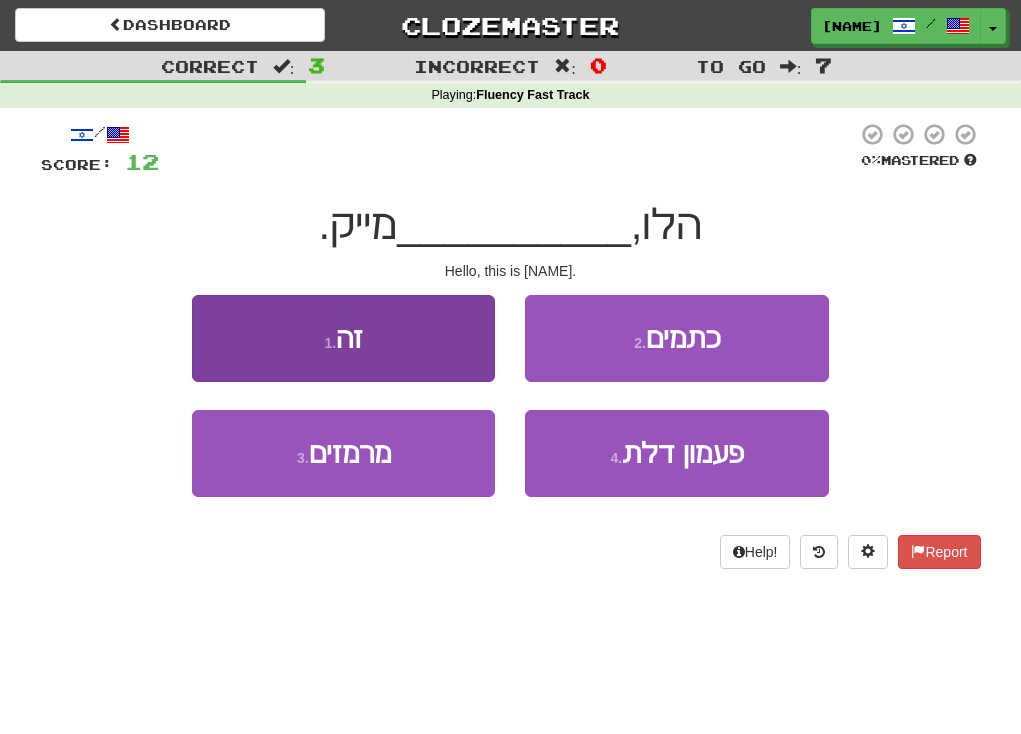click on "1 .  זה" at bounding box center [343, 338] 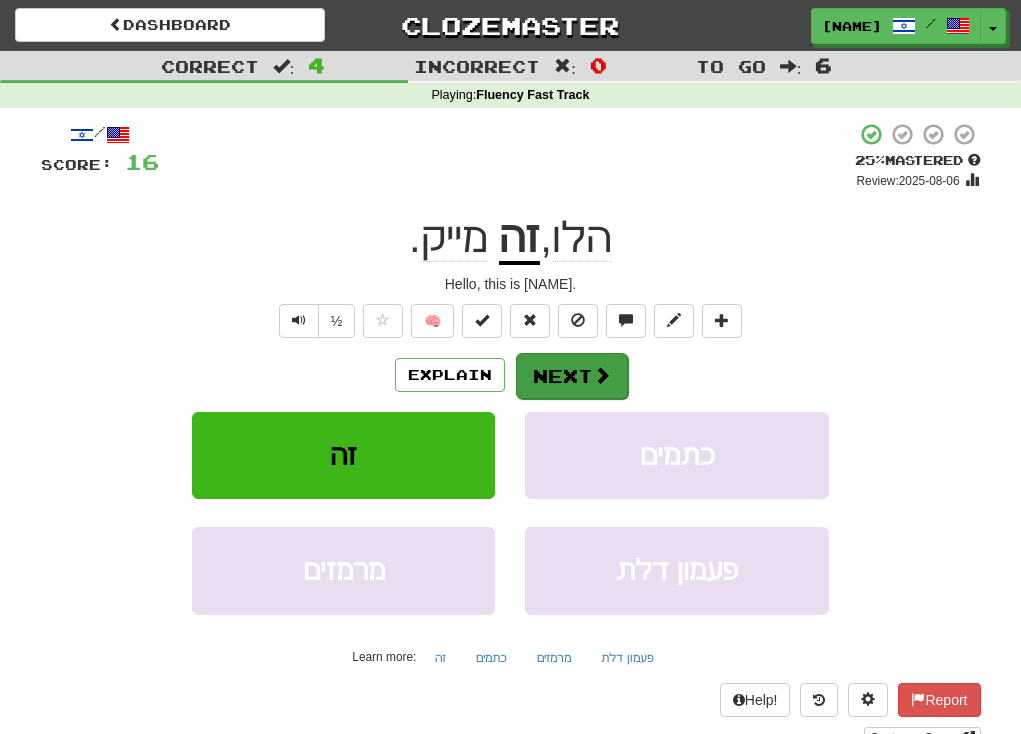 click on "Next" at bounding box center [572, 376] 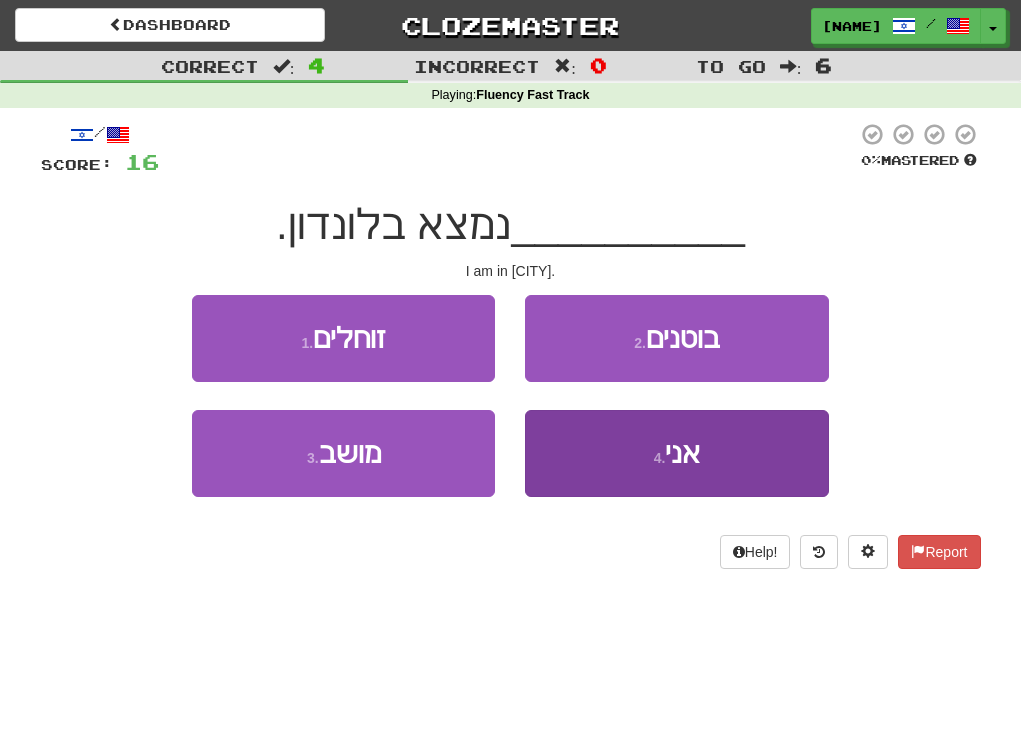 click on "4 .  אני" at bounding box center (676, 453) 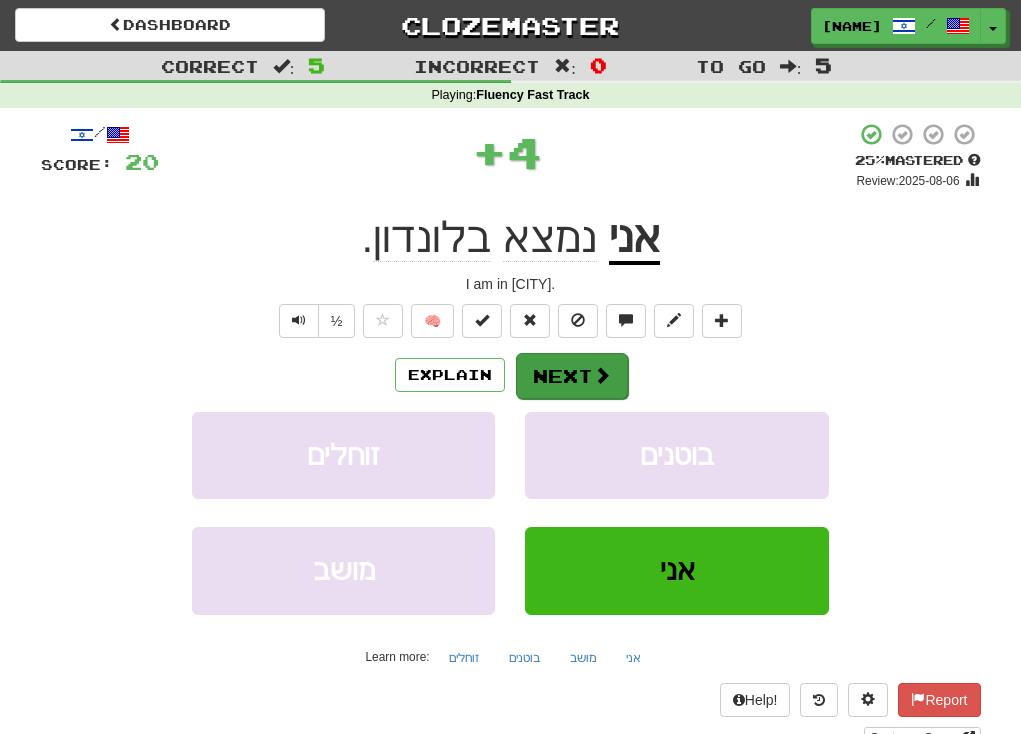 click on "Next" at bounding box center (572, 376) 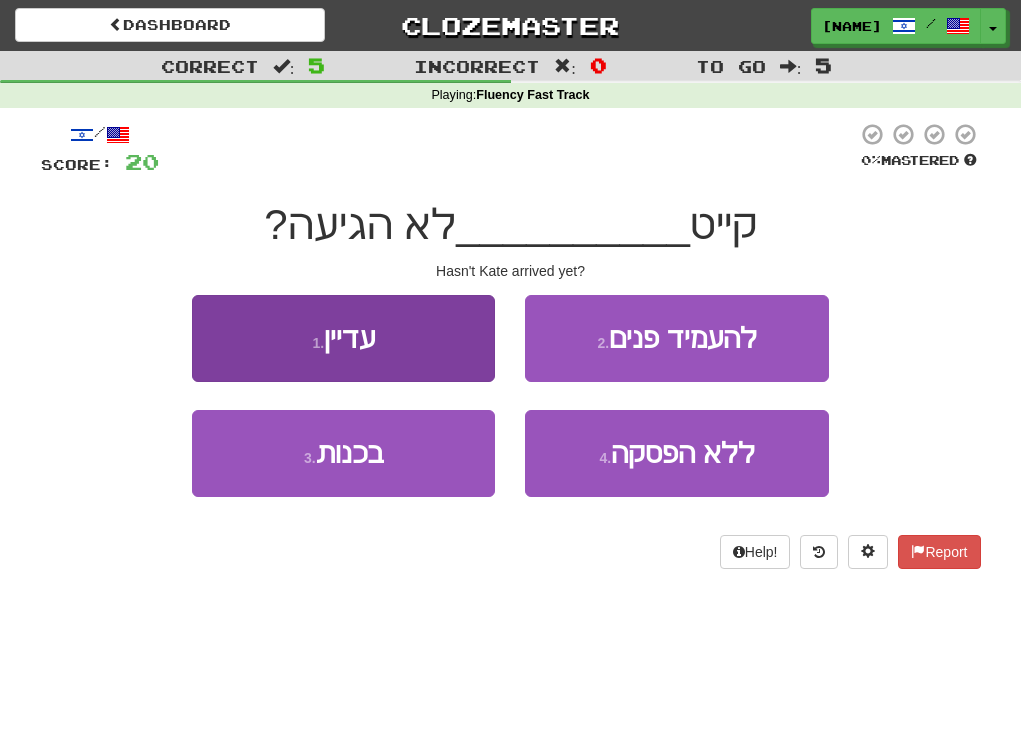 click on "1 .  עדיין" at bounding box center (343, 338) 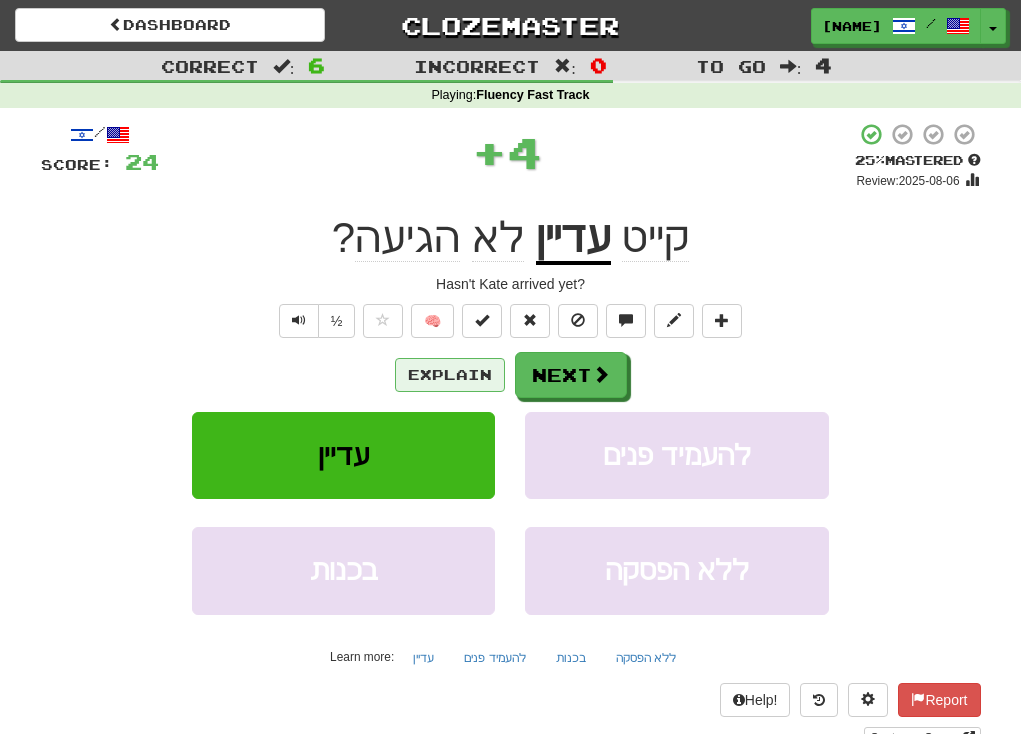 click on "Explain" at bounding box center (450, 375) 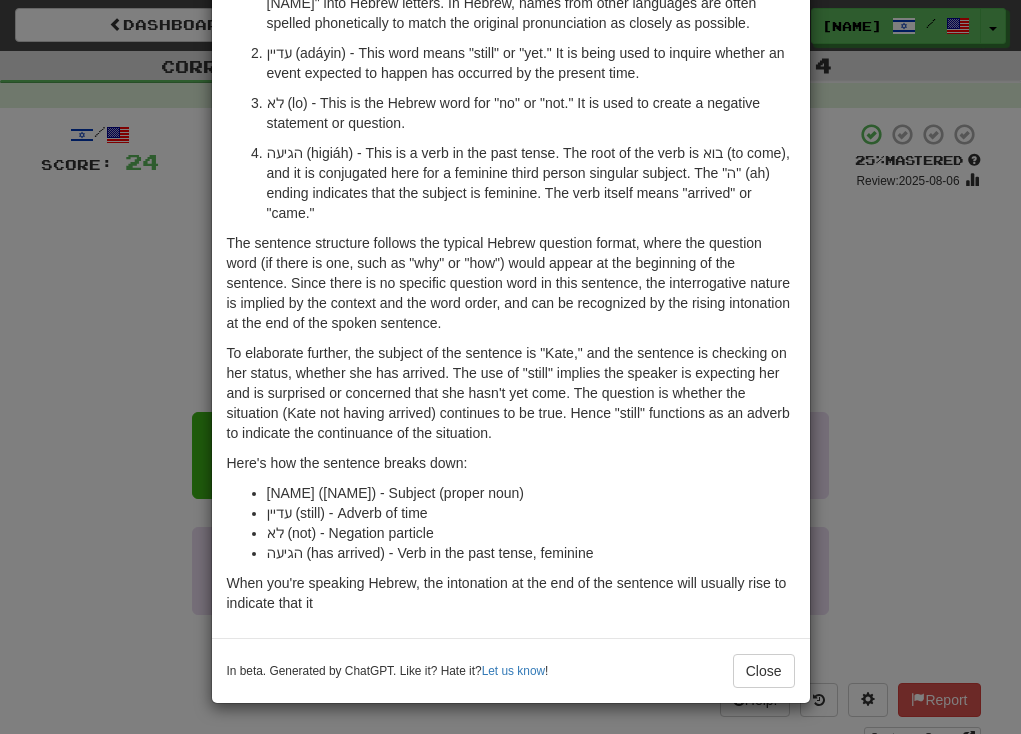 scroll, scrollTop: 194, scrollLeft: 0, axis: vertical 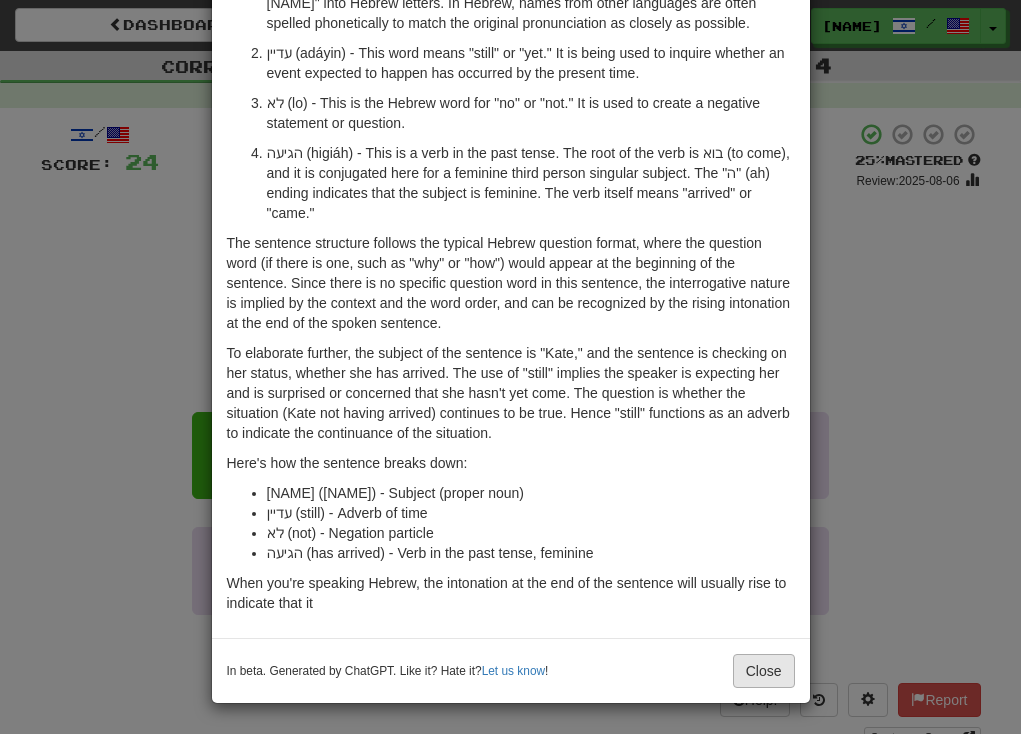 click on "Close" at bounding box center (764, 671) 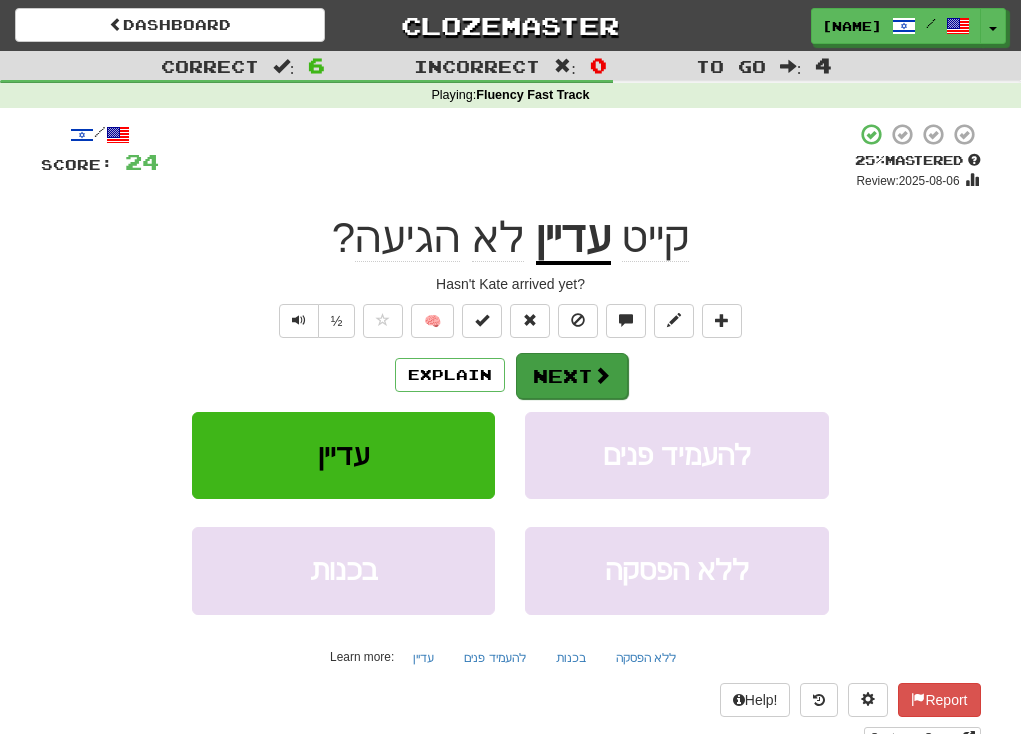 click on "Next" at bounding box center [572, 376] 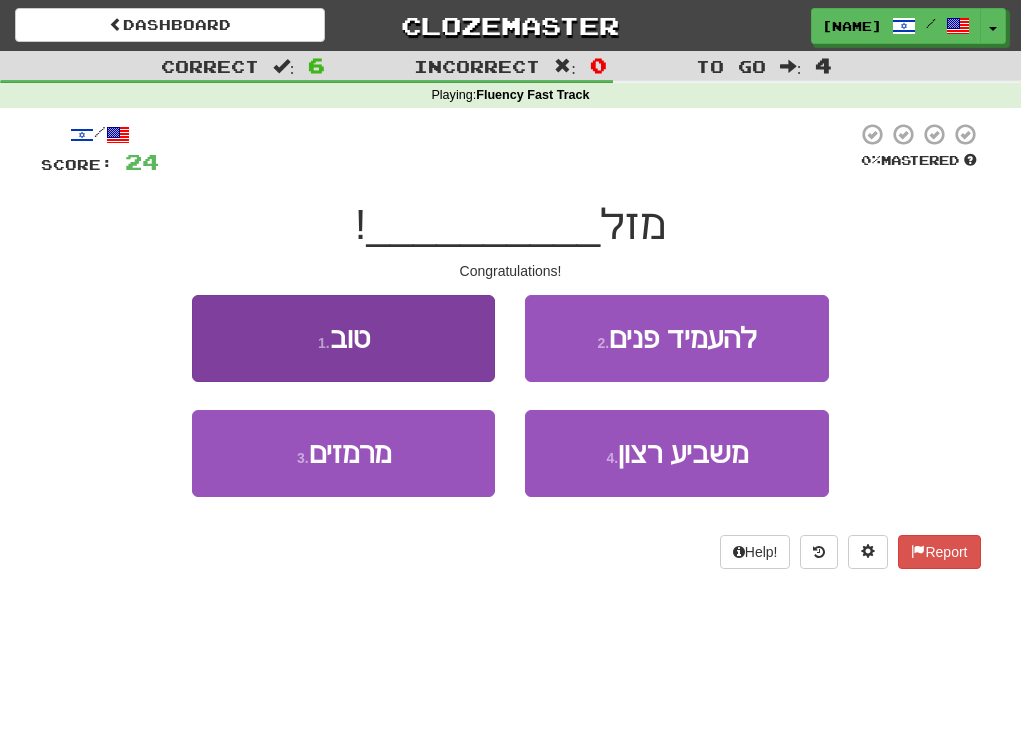 click on "1 .  טוב" at bounding box center (343, 338) 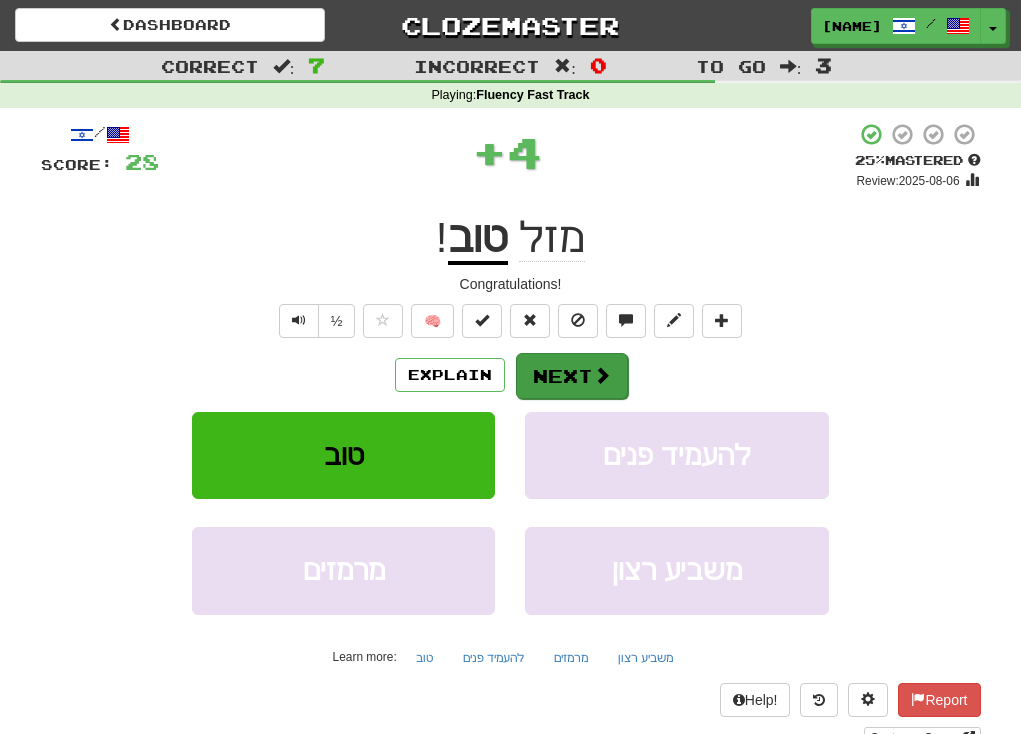 click at bounding box center [602, 375] 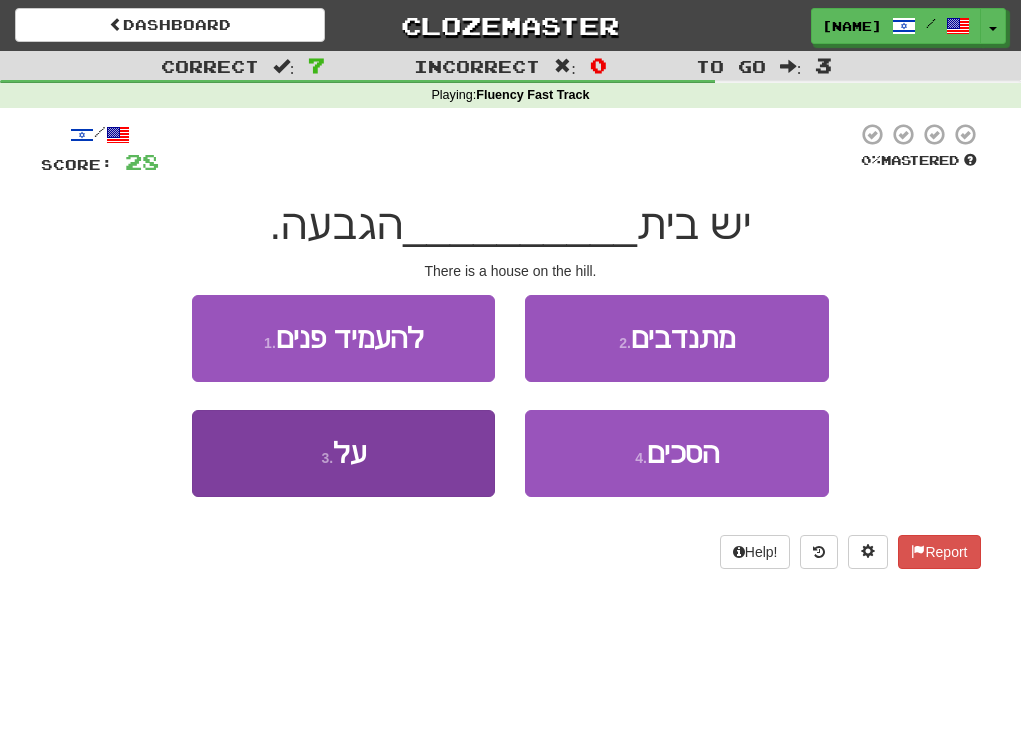 click on "3 .  על" at bounding box center (343, 453) 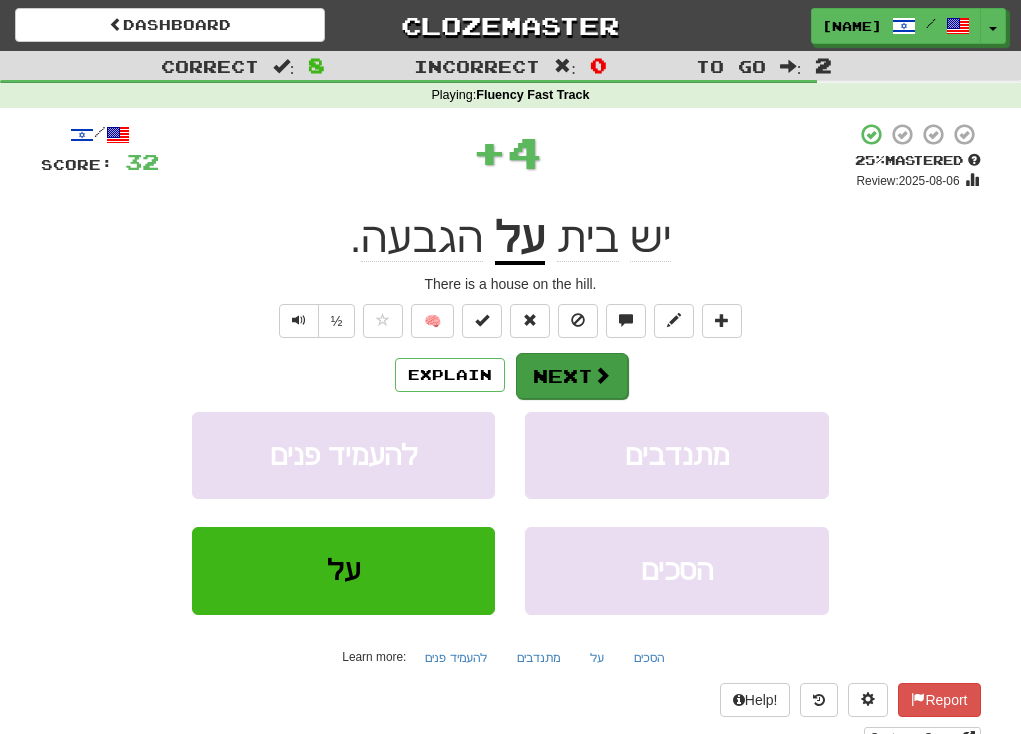 click on "Next" at bounding box center (572, 376) 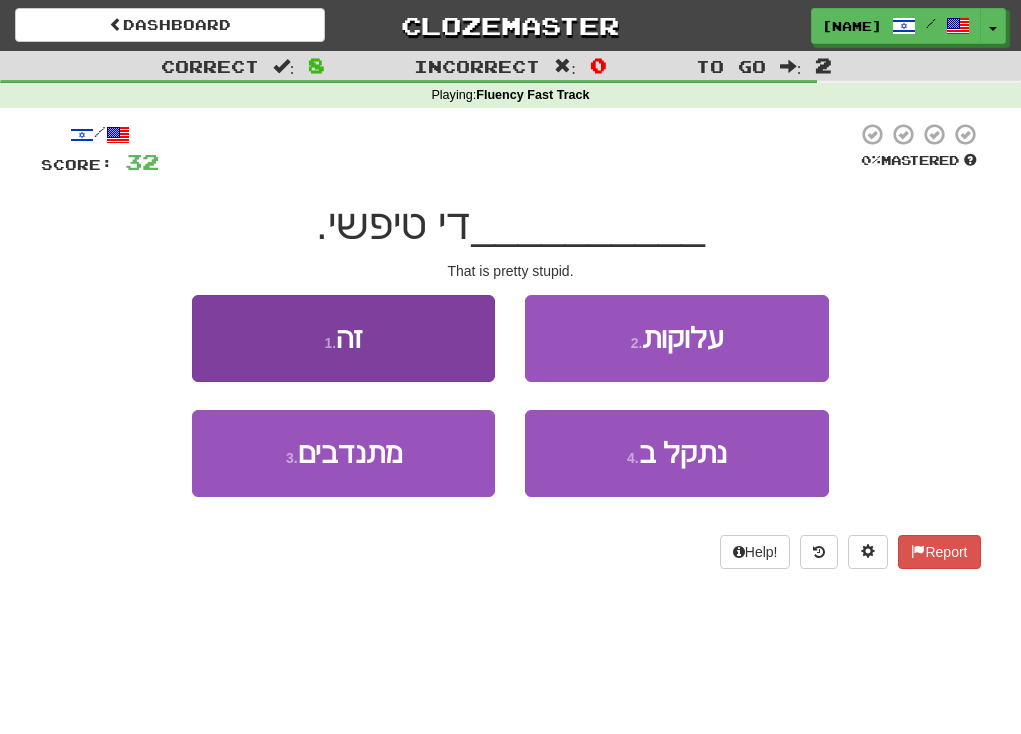 click on "1 .  זה" at bounding box center (343, 338) 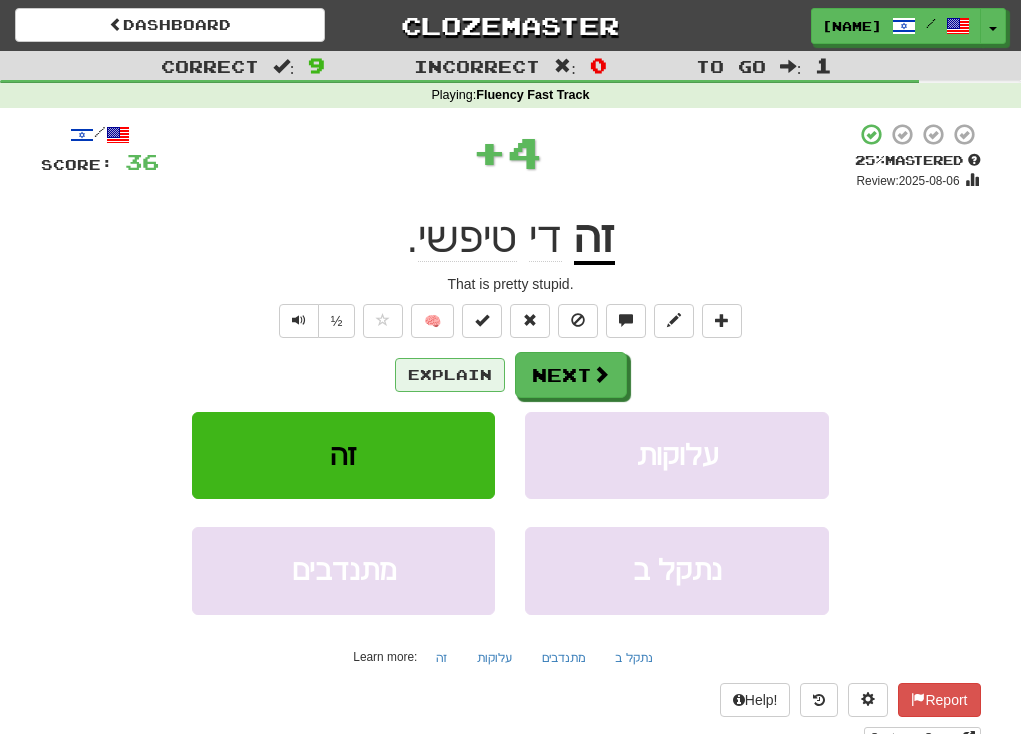 click on "Explain" at bounding box center (450, 375) 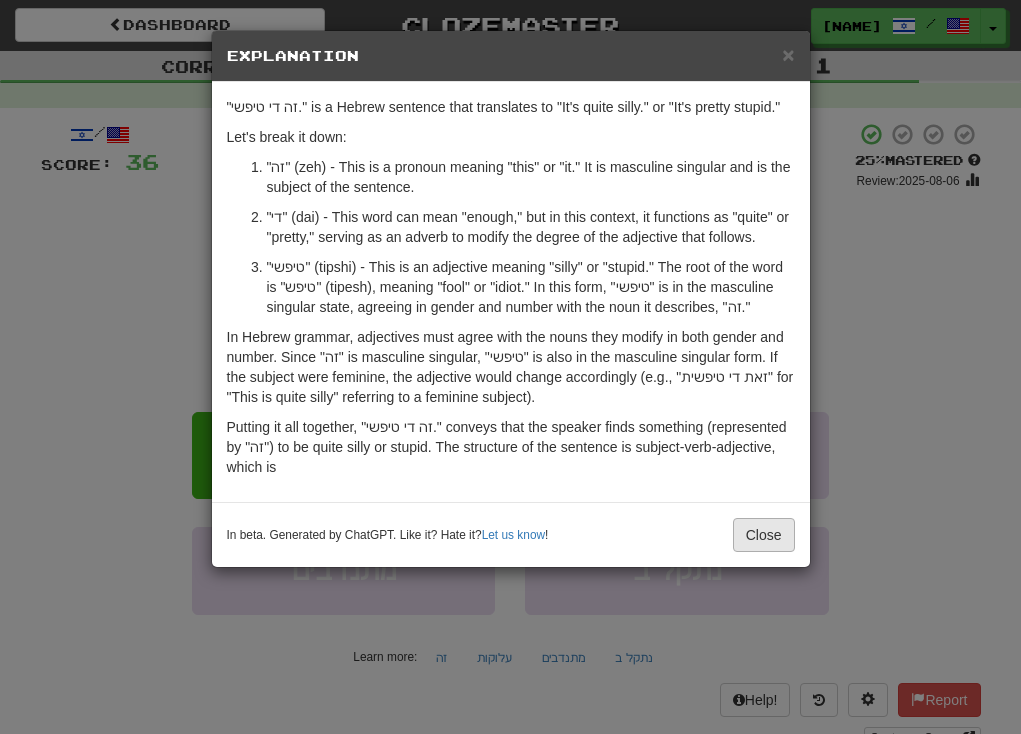 click on "Close" at bounding box center (764, 535) 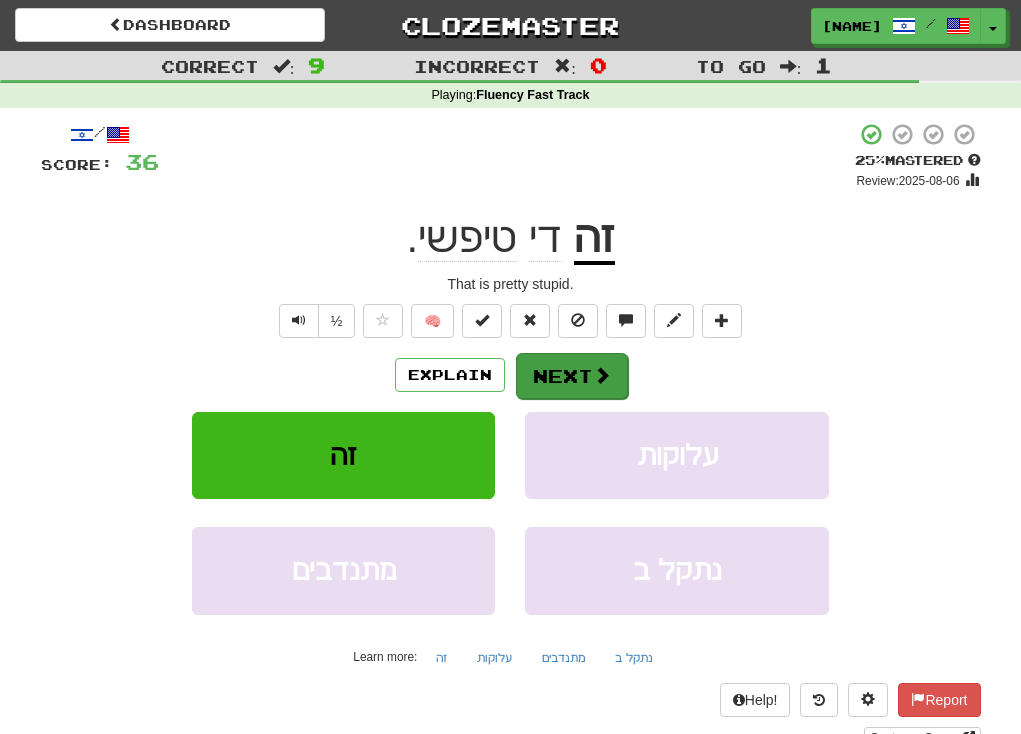 click at bounding box center [602, 375] 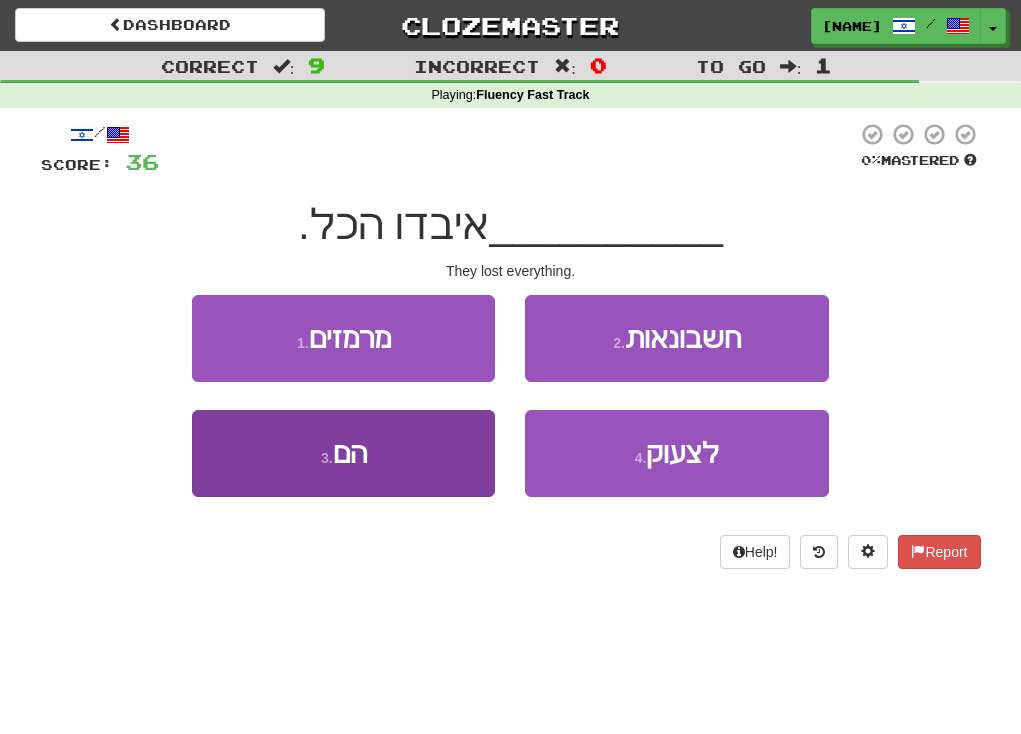 click on "3 .  הם" at bounding box center (343, 453) 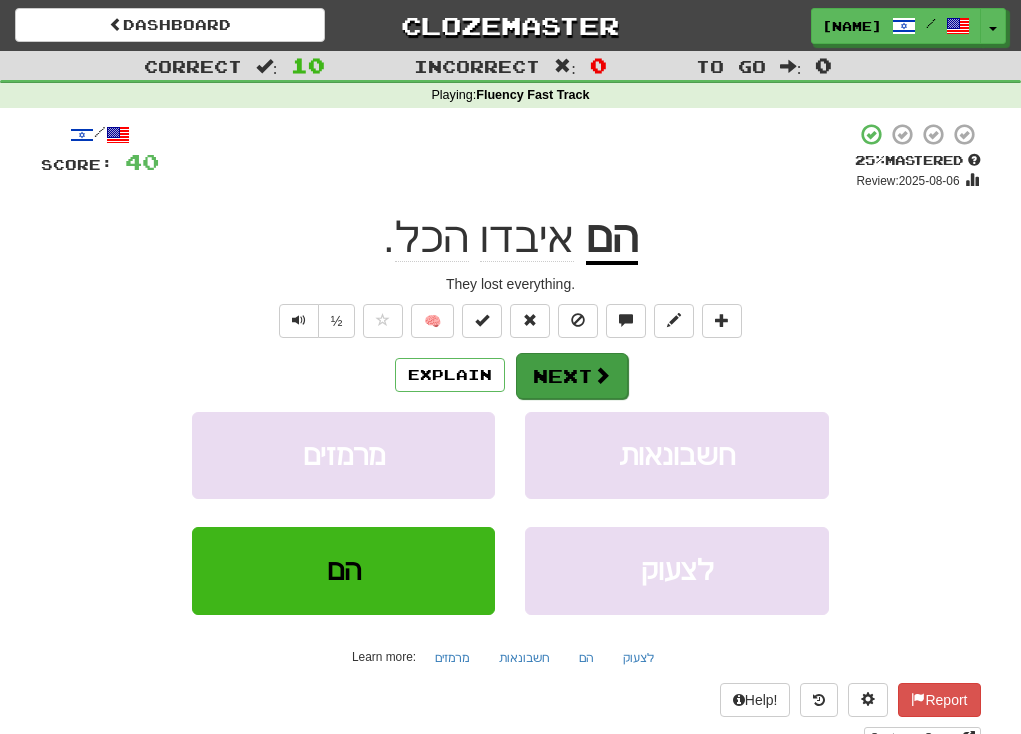click on "Next" at bounding box center [572, 376] 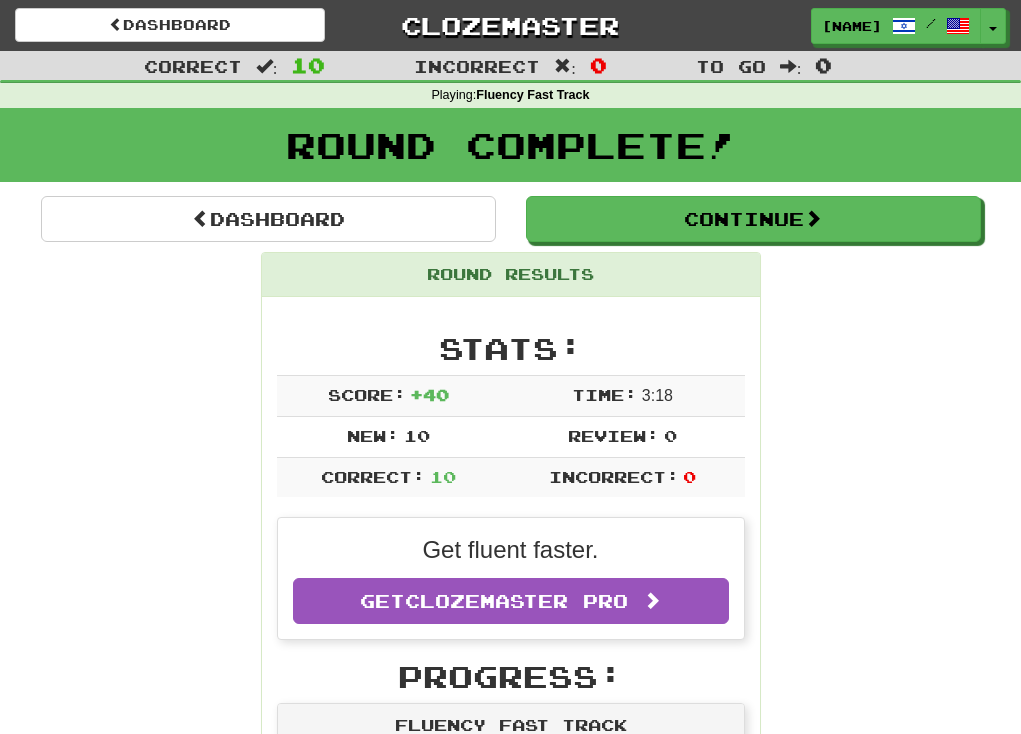 scroll, scrollTop: 0, scrollLeft: 0, axis: both 